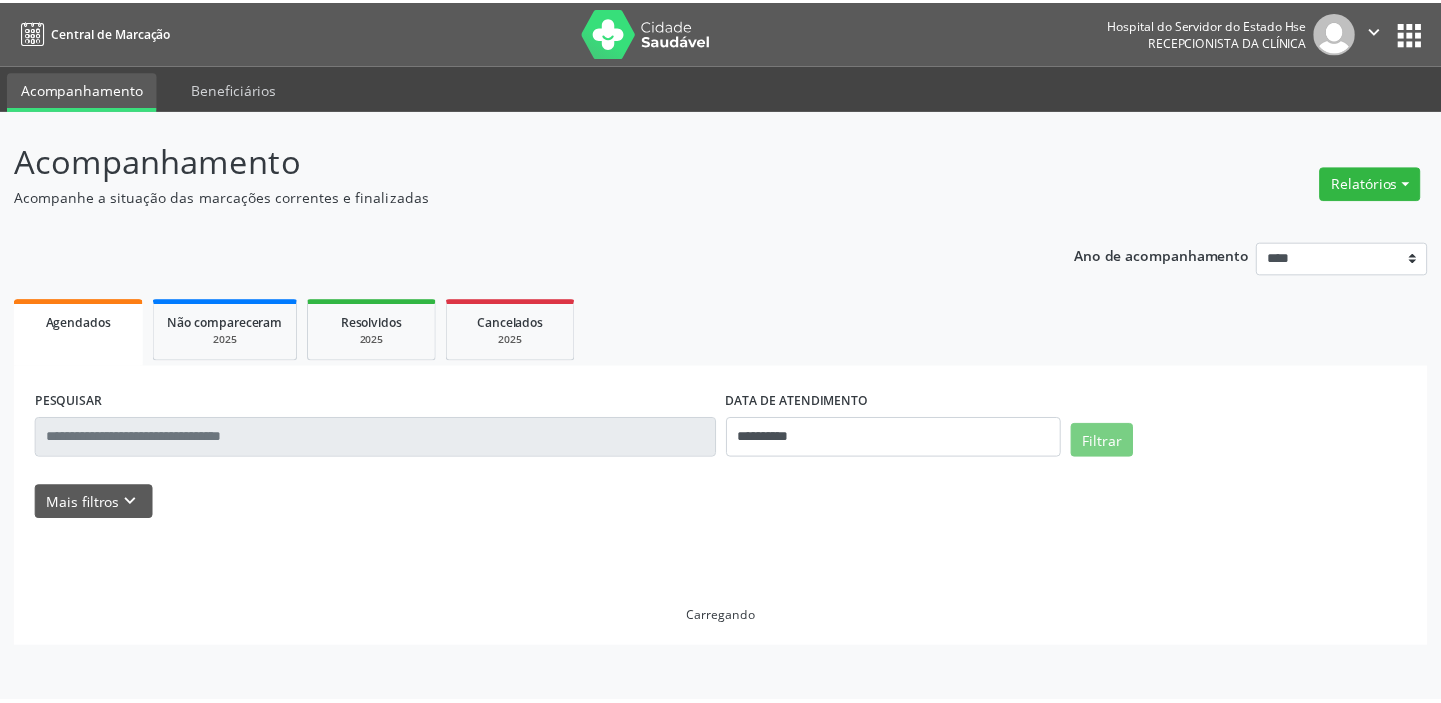 scroll, scrollTop: 0, scrollLeft: 0, axis: both 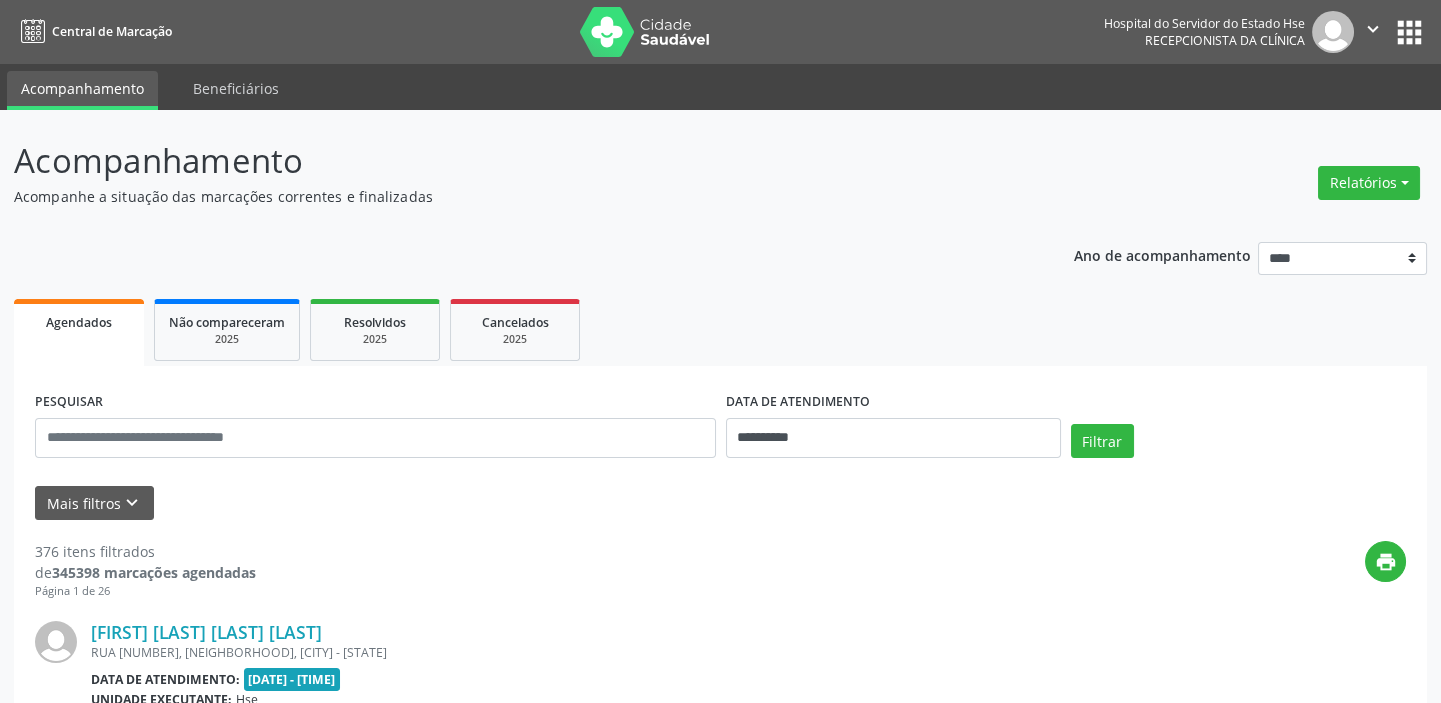 click on "**********" at bounding box center (720, 351) 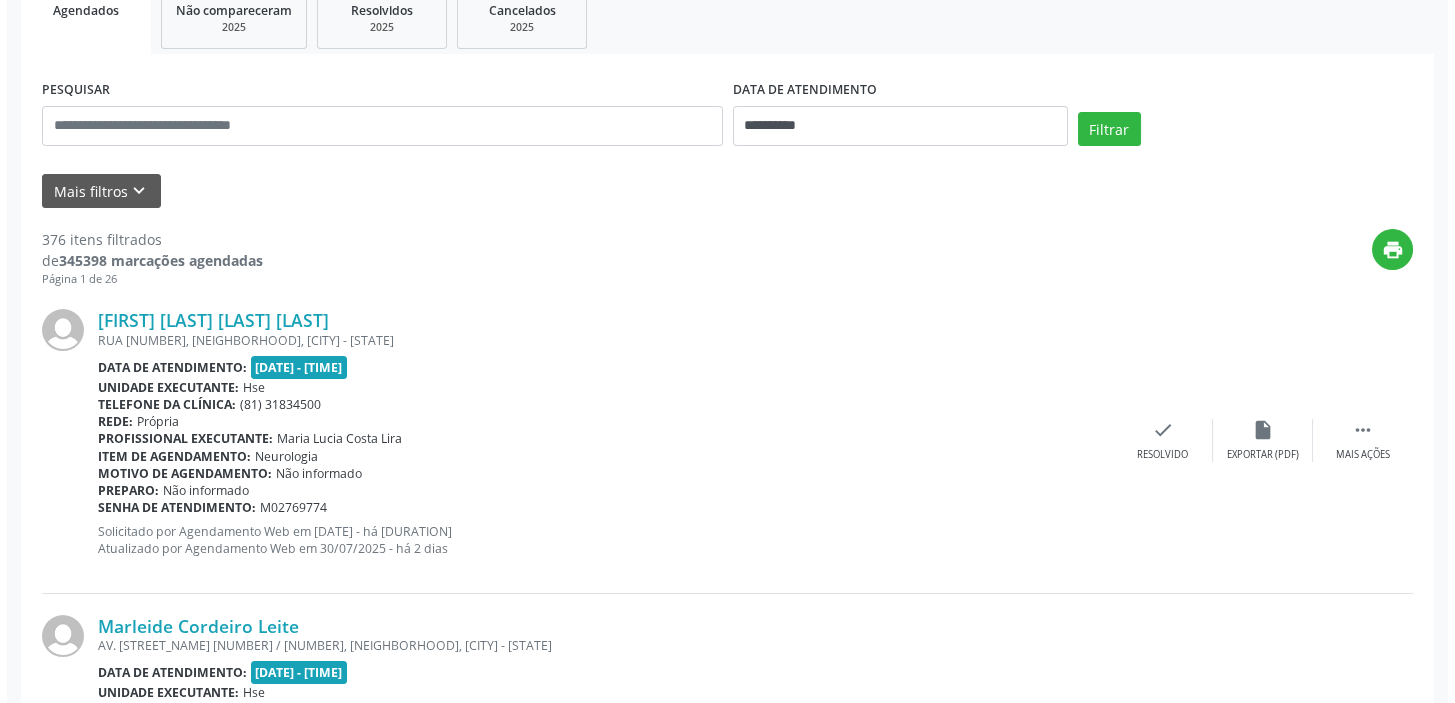 scroll, scrollTop: 363, scrollLeft: 0, axis: vertical 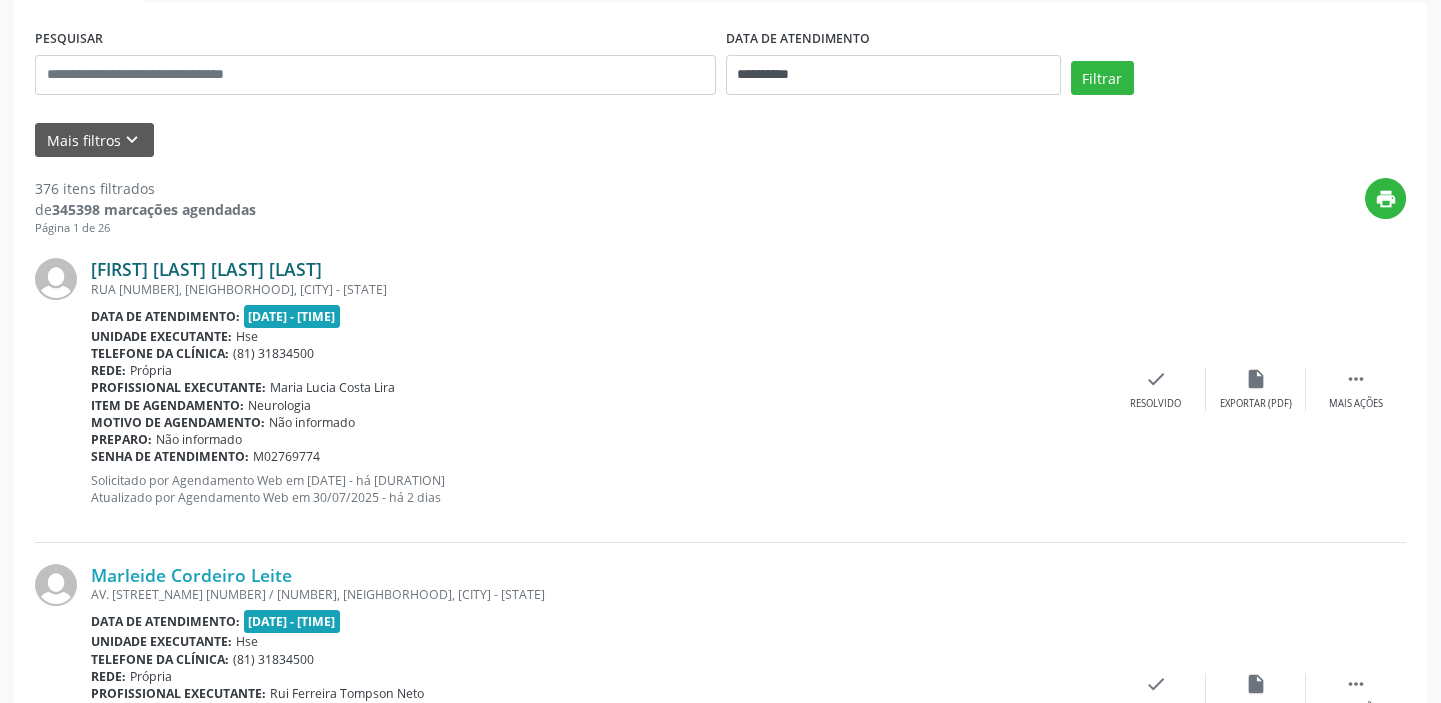 click on "[FIRST] [LAST] Lino Oliveira" at bounding box center (206, 269) 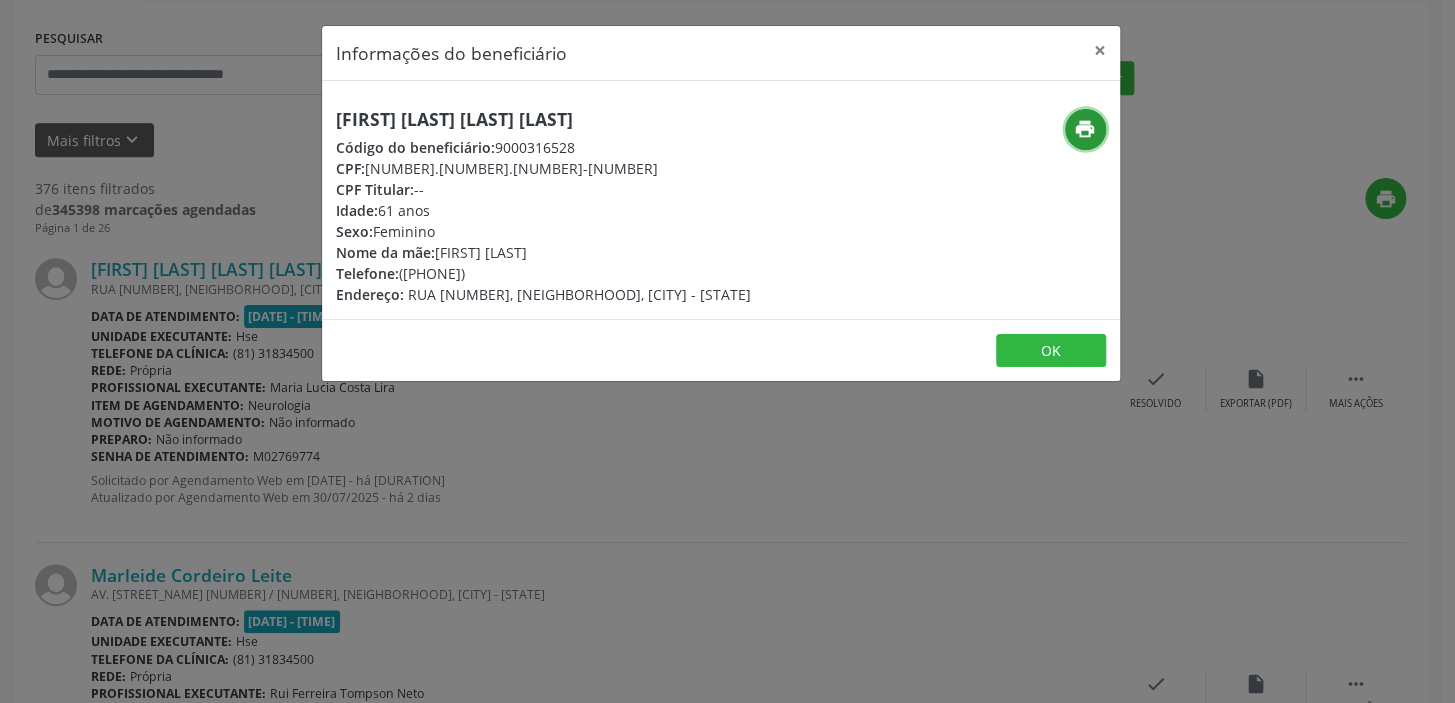 click on "print" at bounding box center (1085, 129) 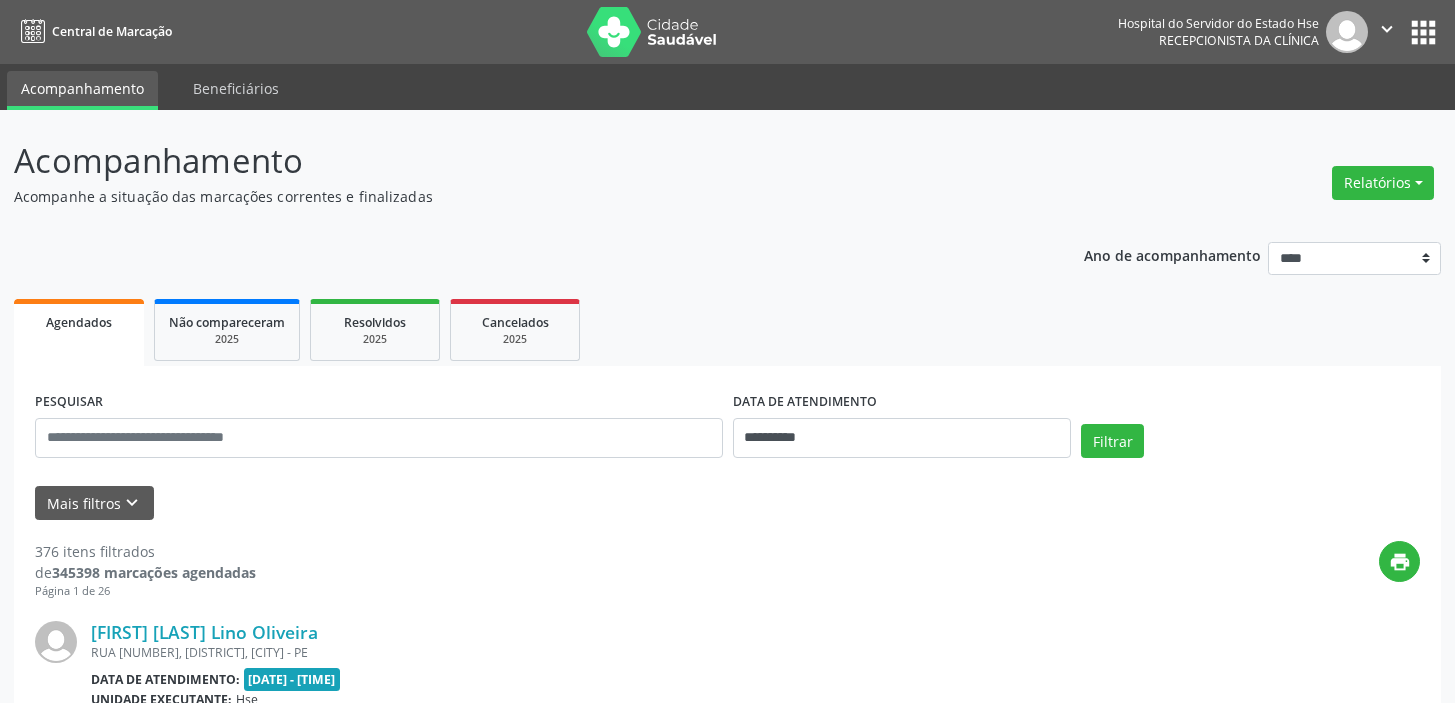 scroll, scrollTop: 0, scrollLeft: 0, axis: both 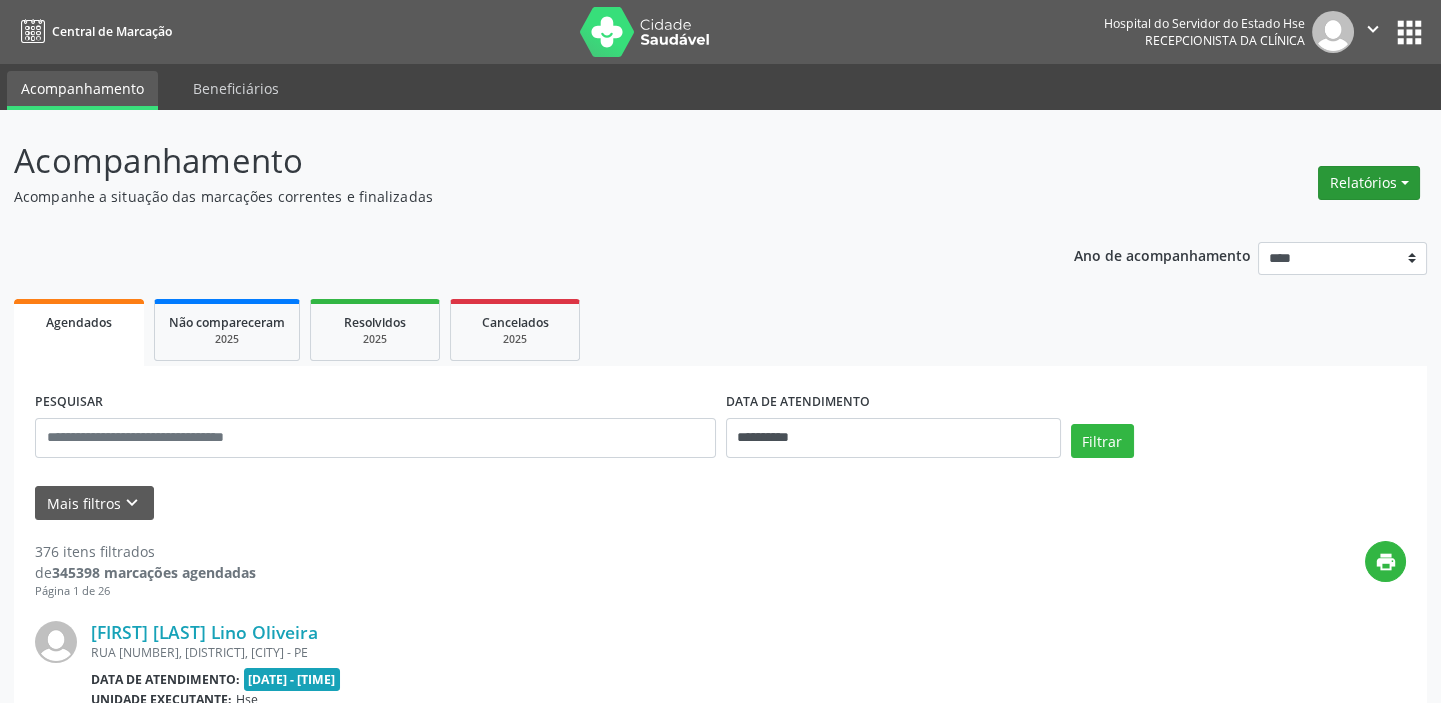click on "Relatórios" at bounding box center (1369, 183) 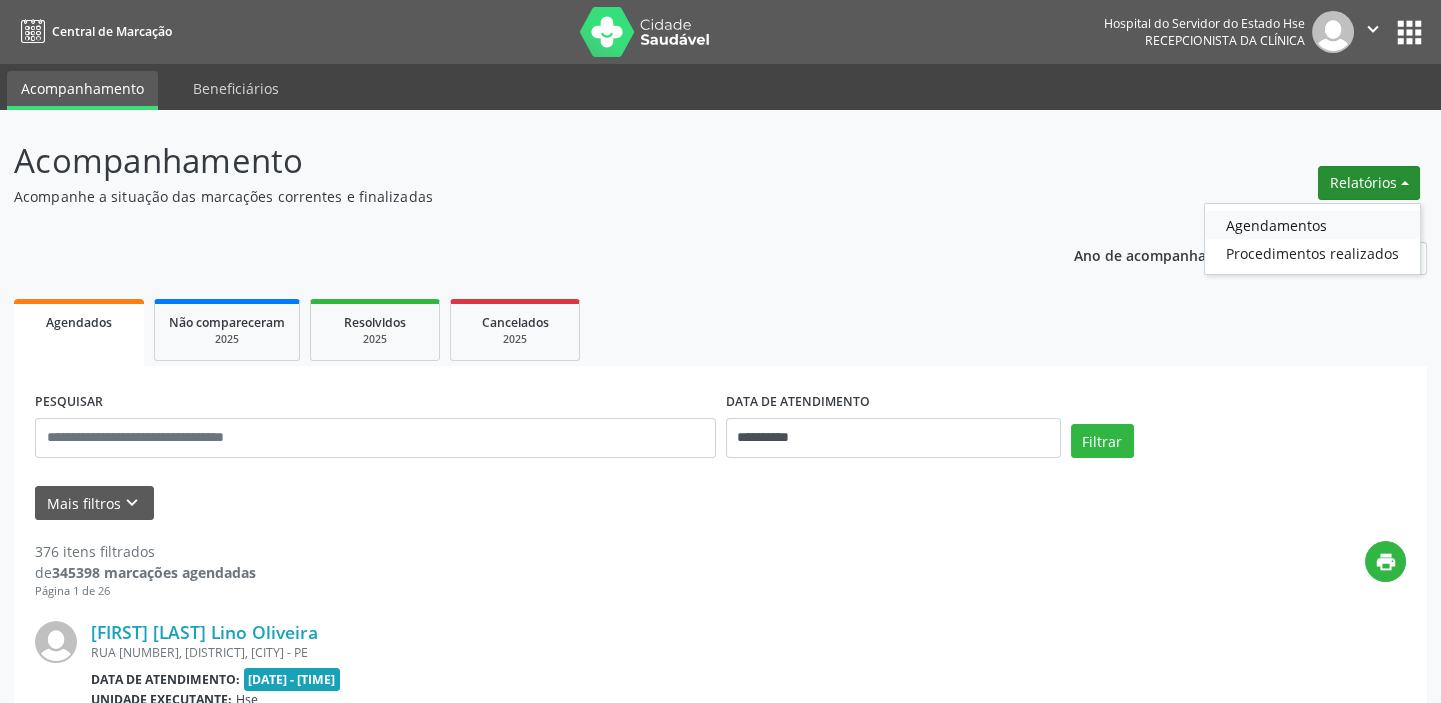 click on "Agendamentos" at bounding box center (1312, 225) 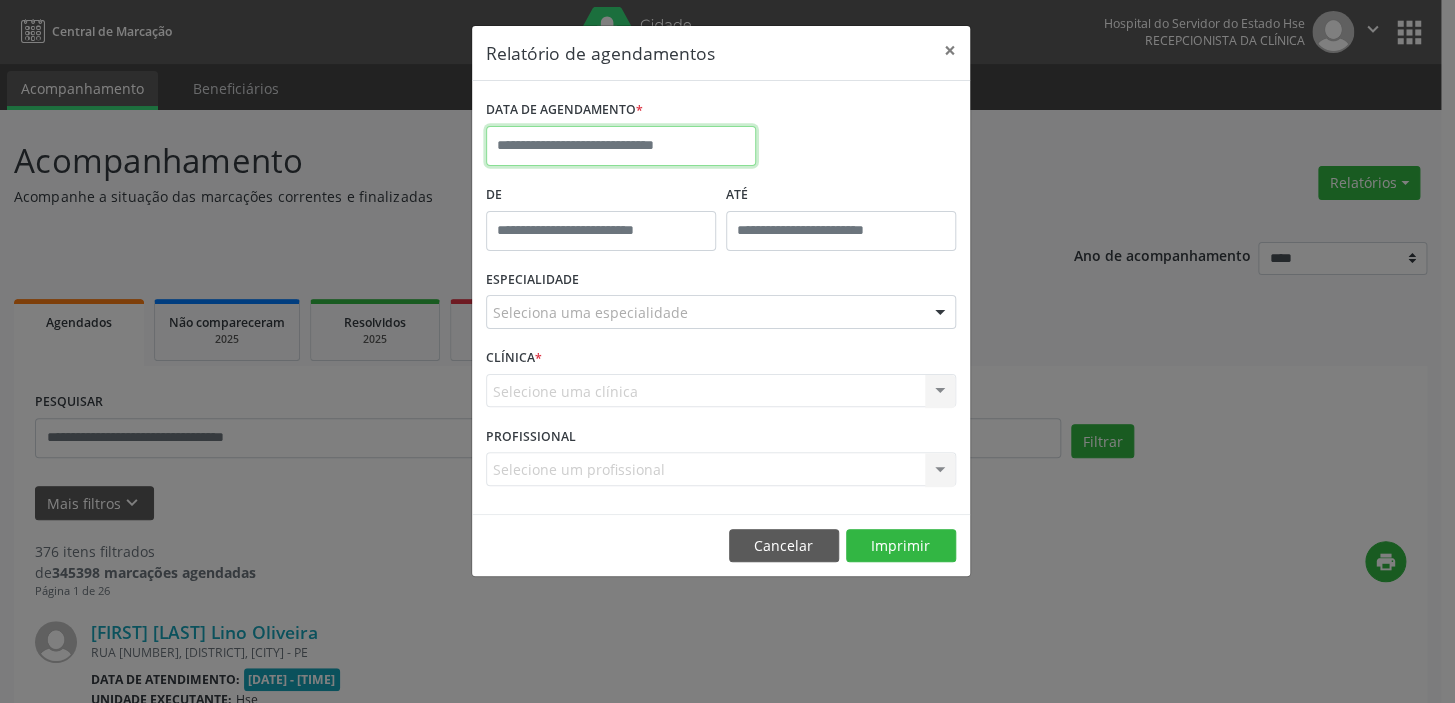 click at bounding box center (621, 146) 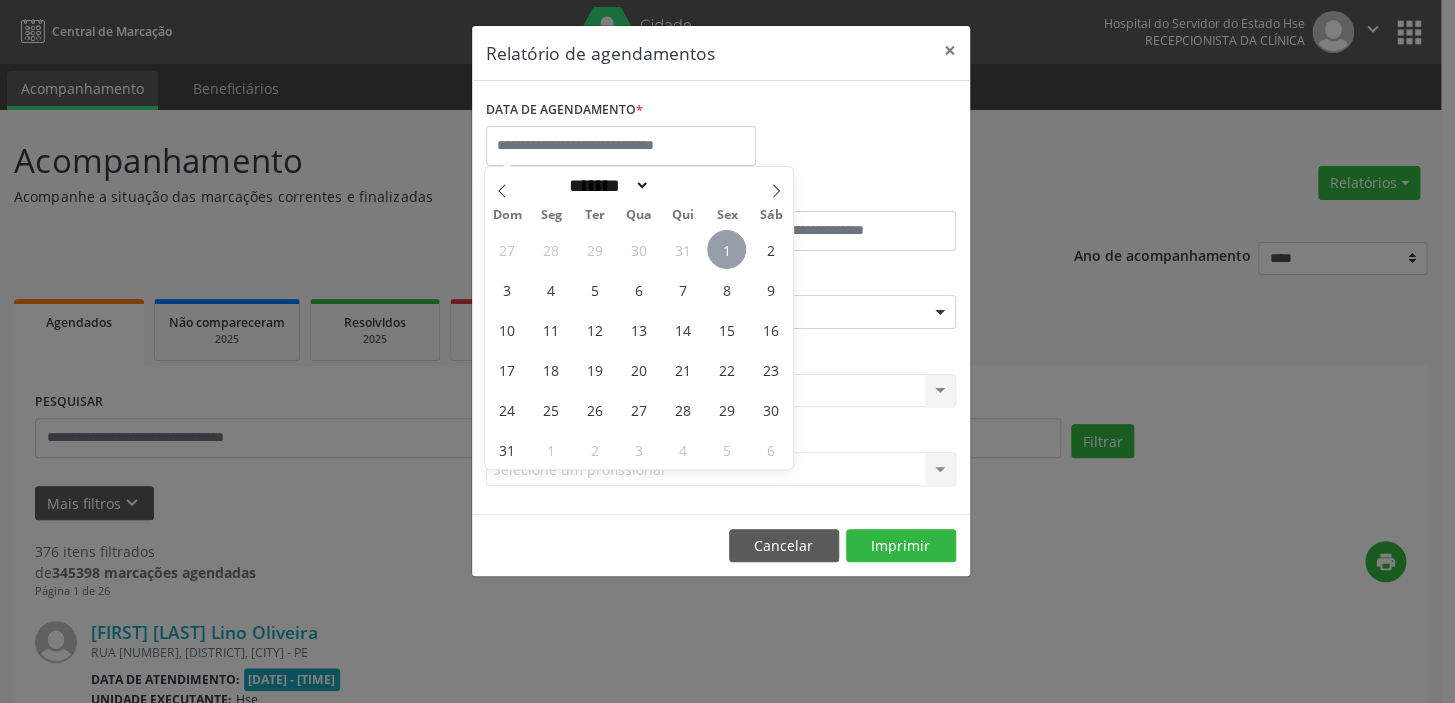click on "1" at bounding box center [726, 249] 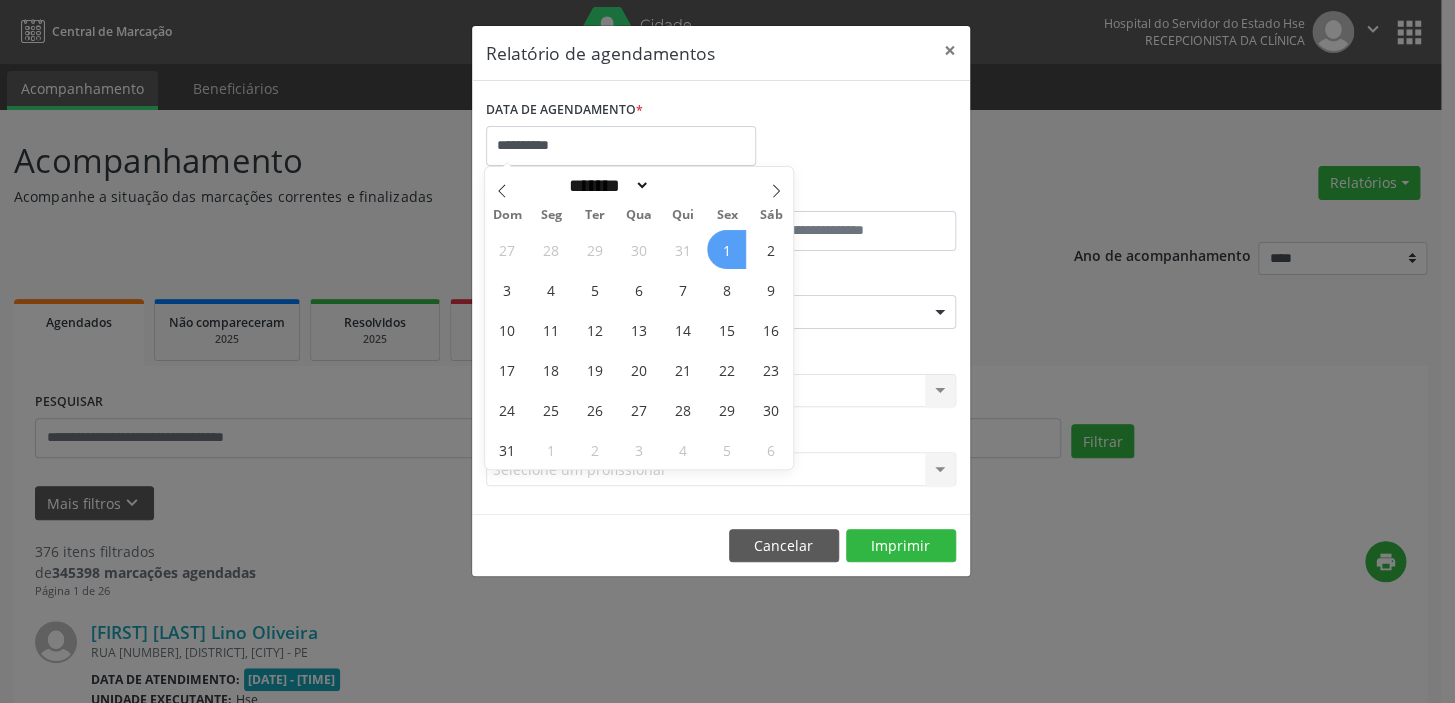 click on "1" at bounding box center [726, 249] 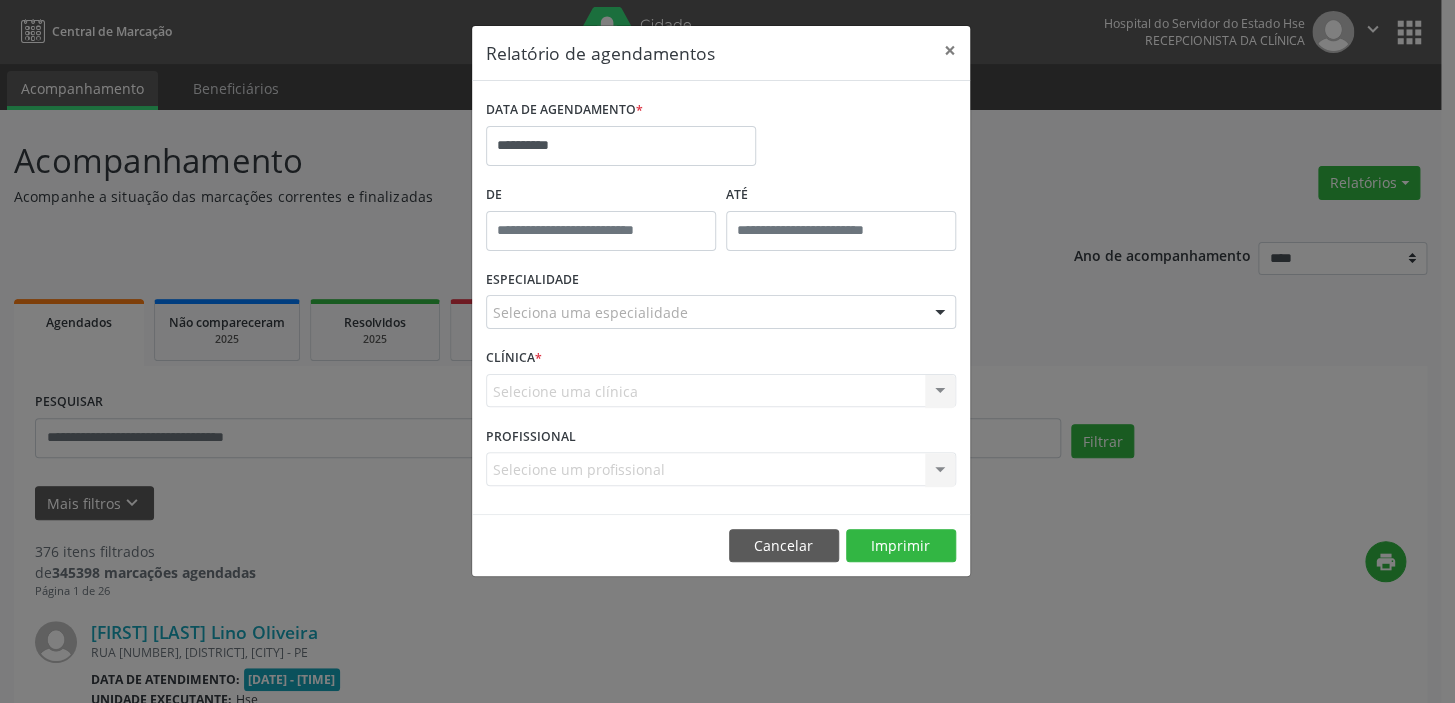 click at bounding box center [940, 313] 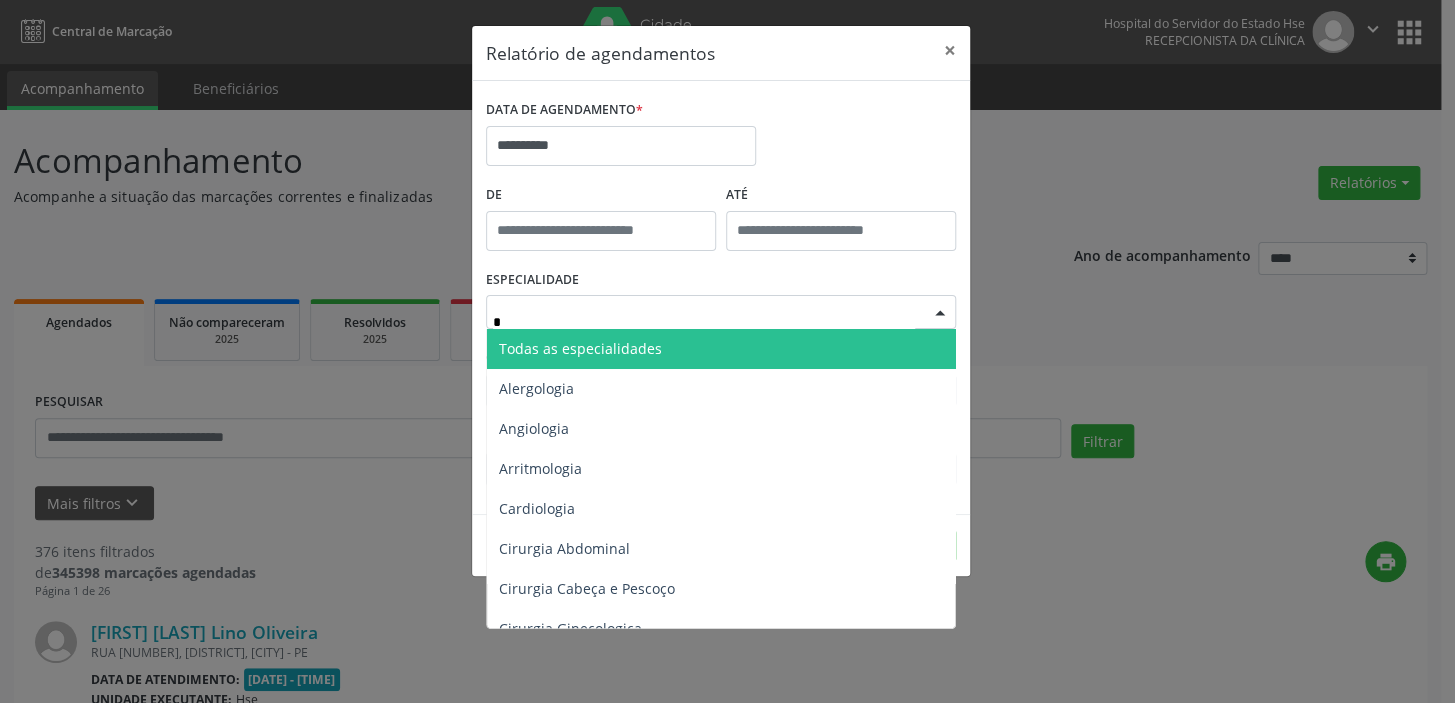 type on "**" 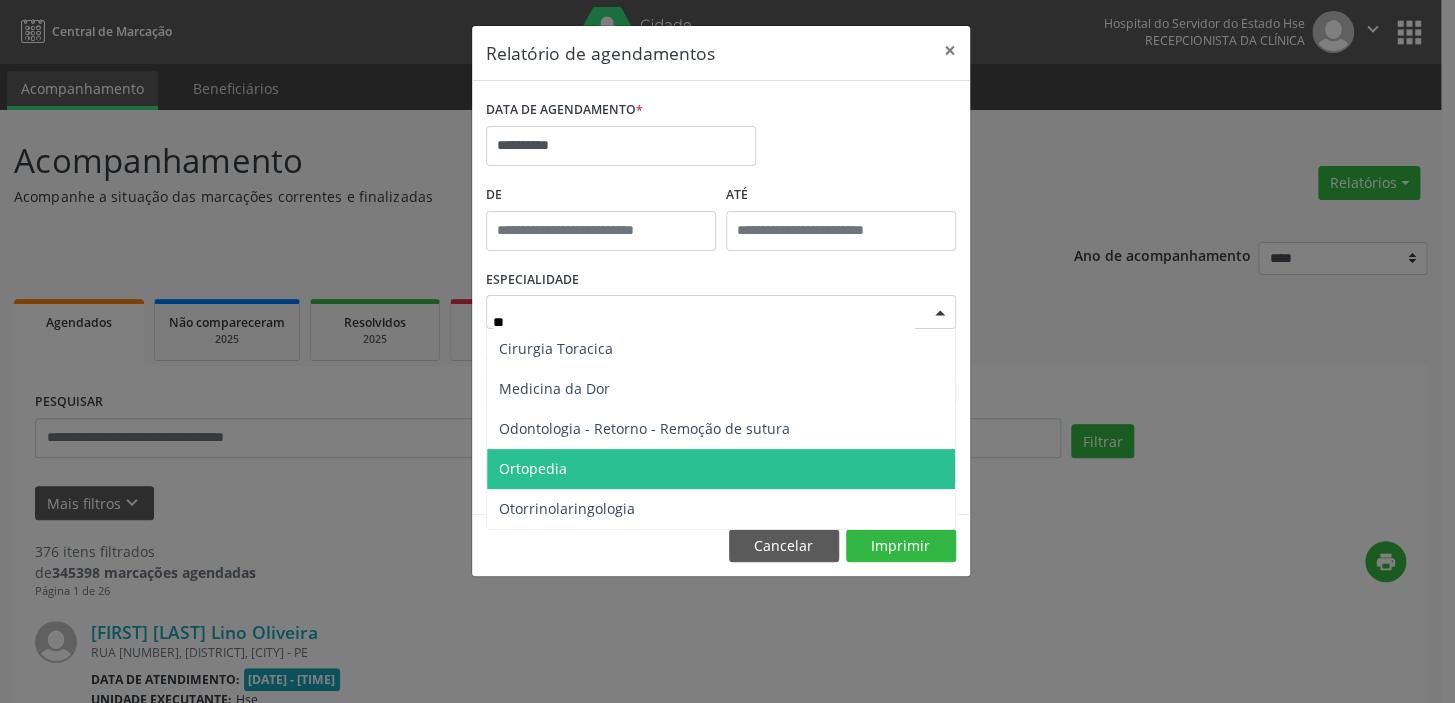 click on "Ortopedia" at bounding box center [721, 469] 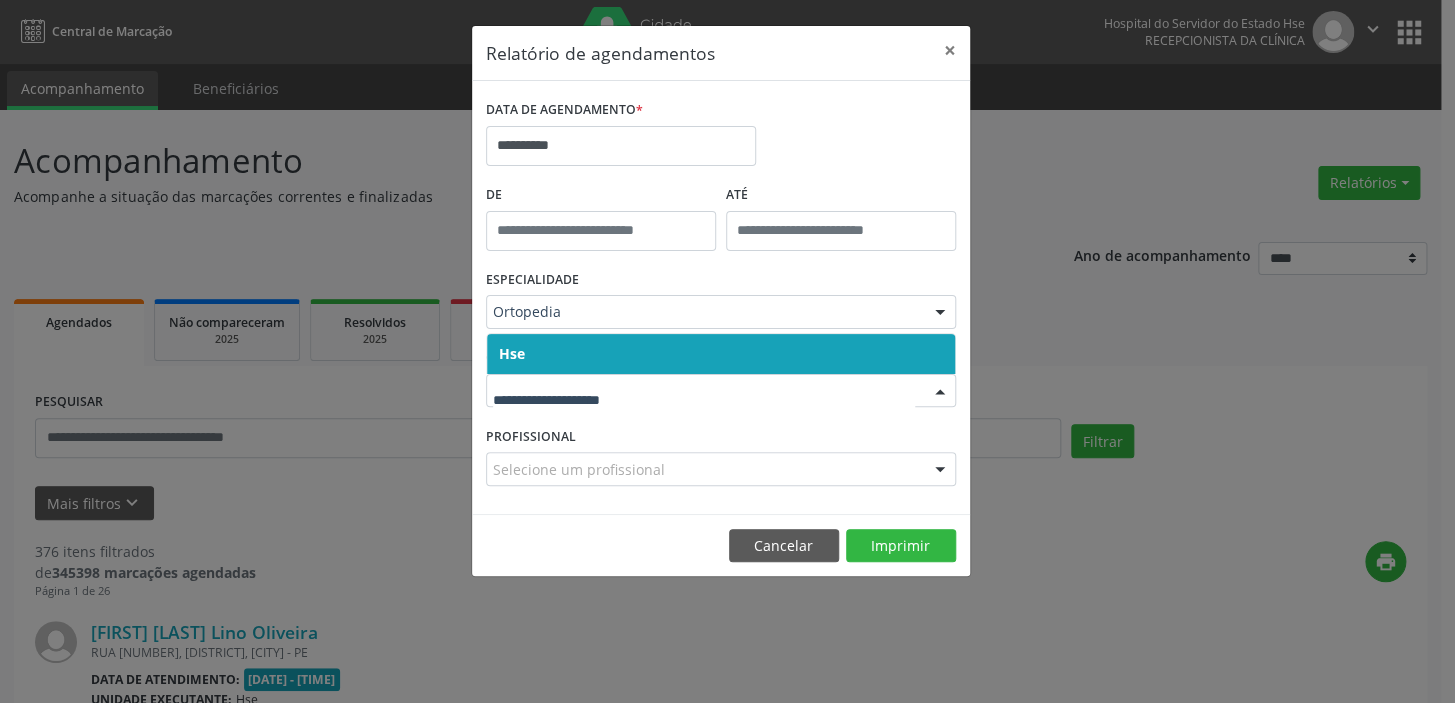 click on "Hse" at bounding box center [721, 354] 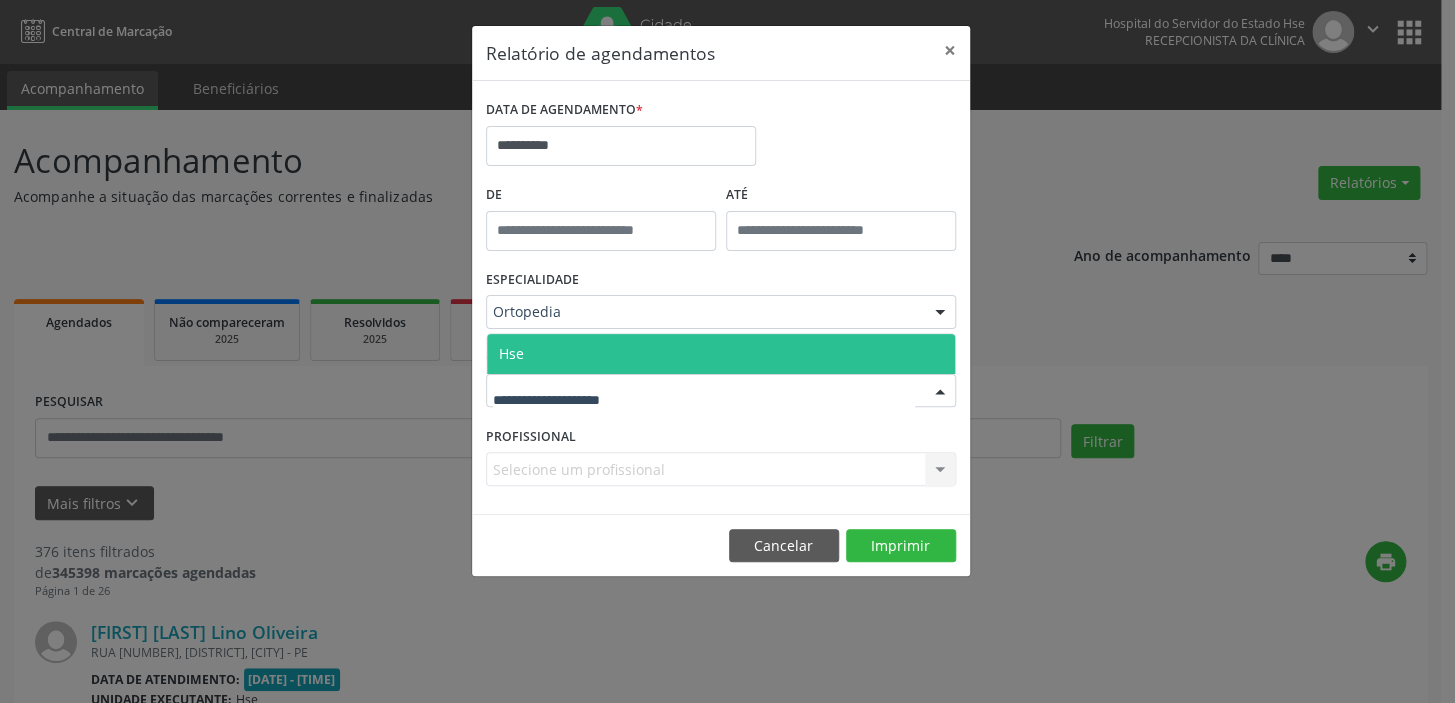 click on "Hse" at bounding box center (721, 354) 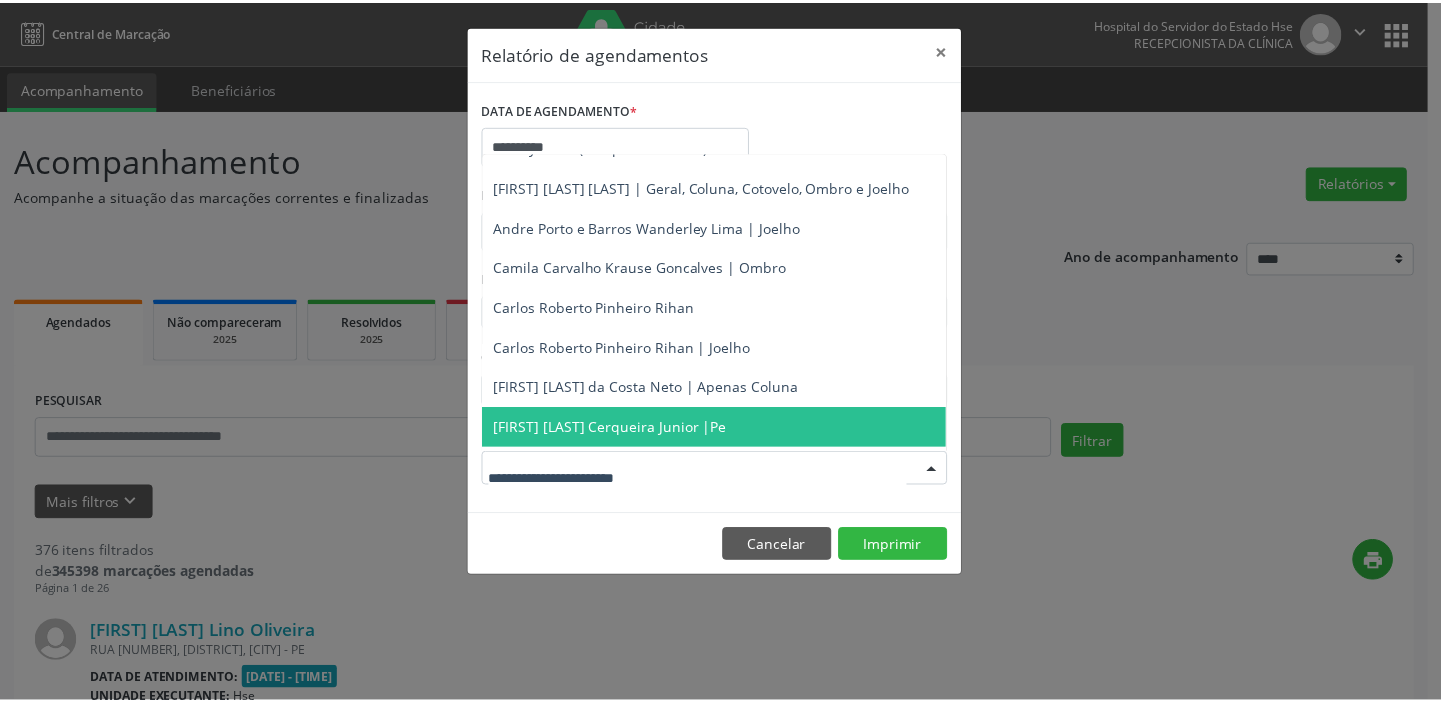 scroll, scrollTop: 90, scrollLeft: 0, axis: vertical 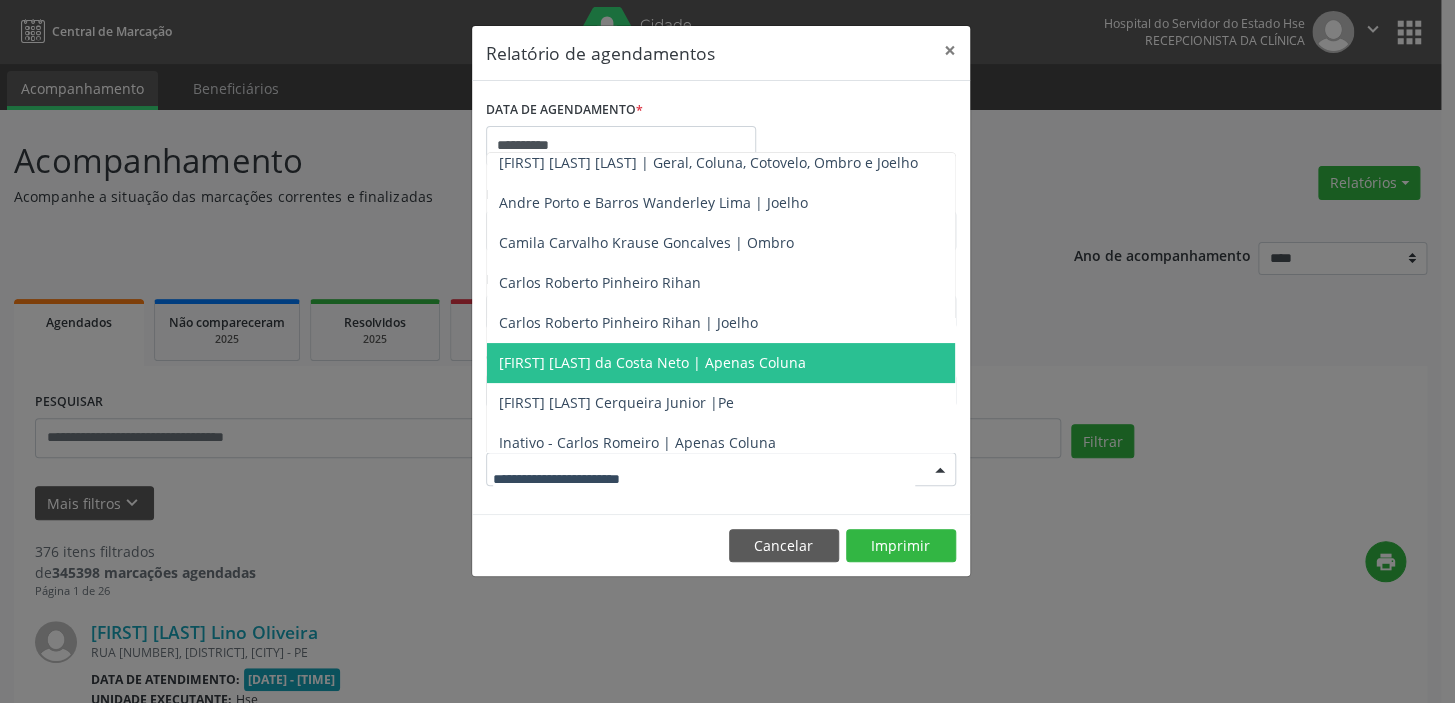 click on "[FIRST] [MIDDLE] [LAST] | Apenas Coluna" at bounding box center [652, 362] 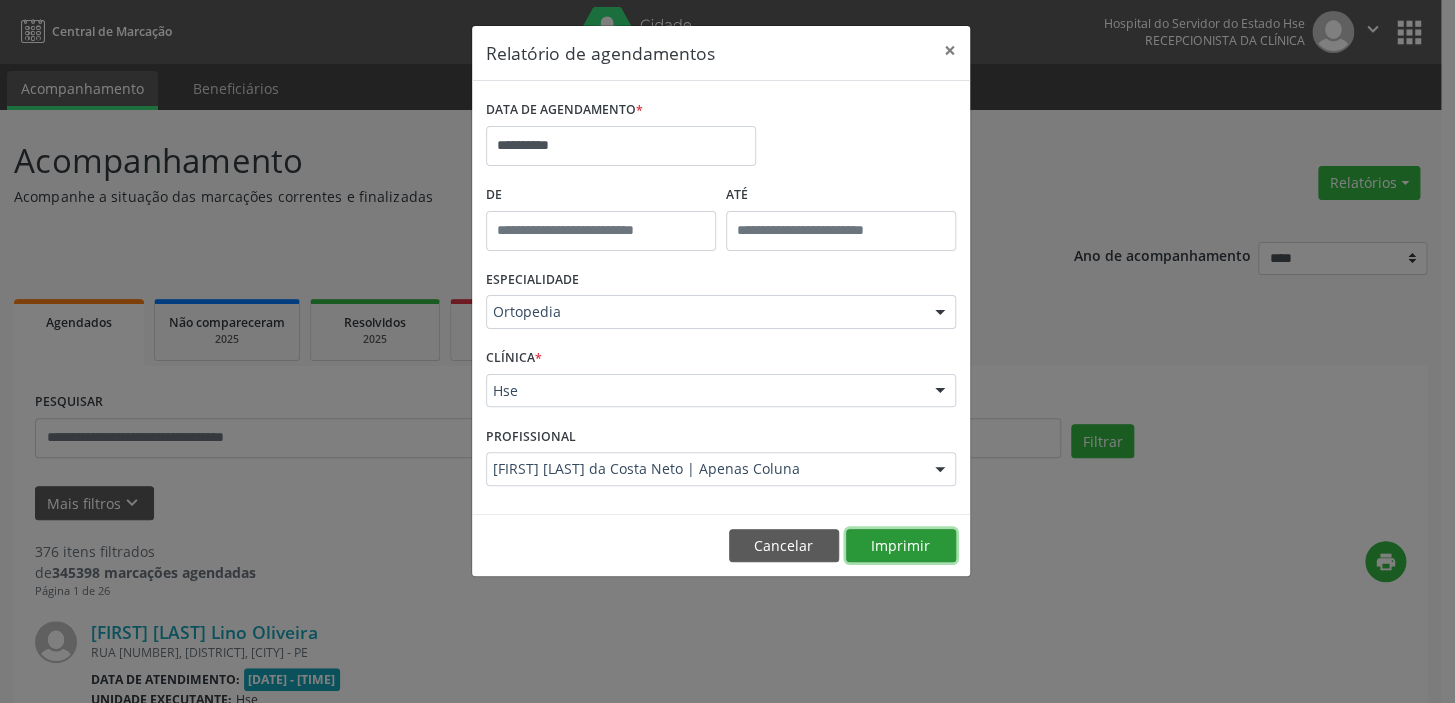 click on "Imprimir" at bounding box center [901, 546] 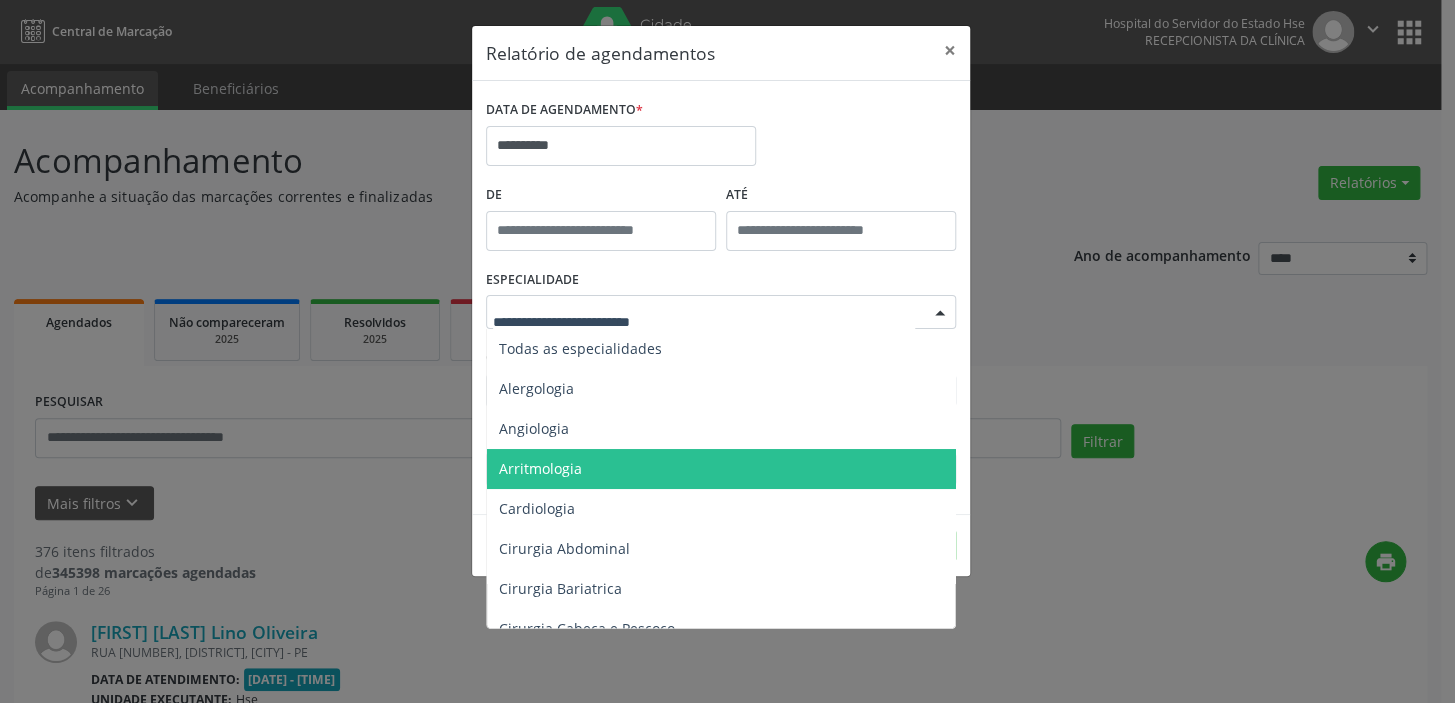 click at bounding box center [940, 313] 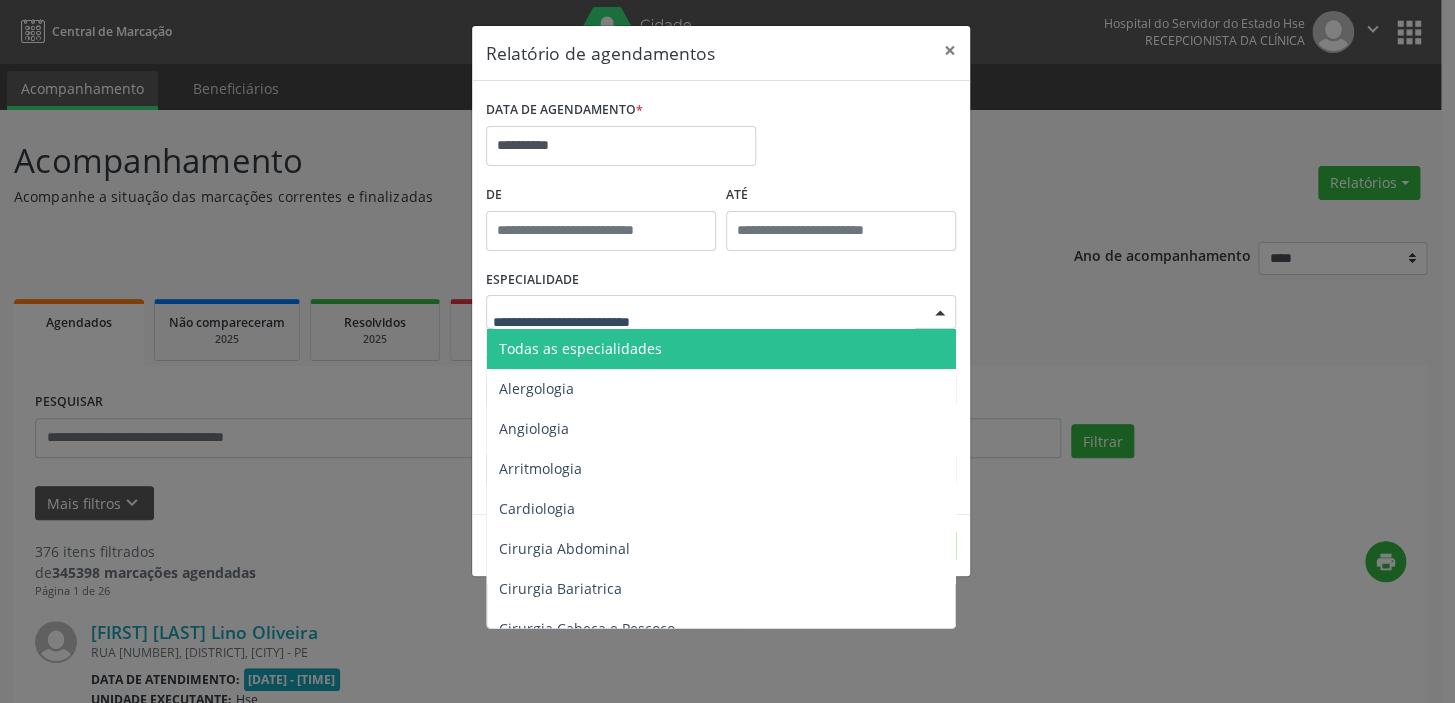 click on "Todas as especialidades" at bounding box center [722, 349] 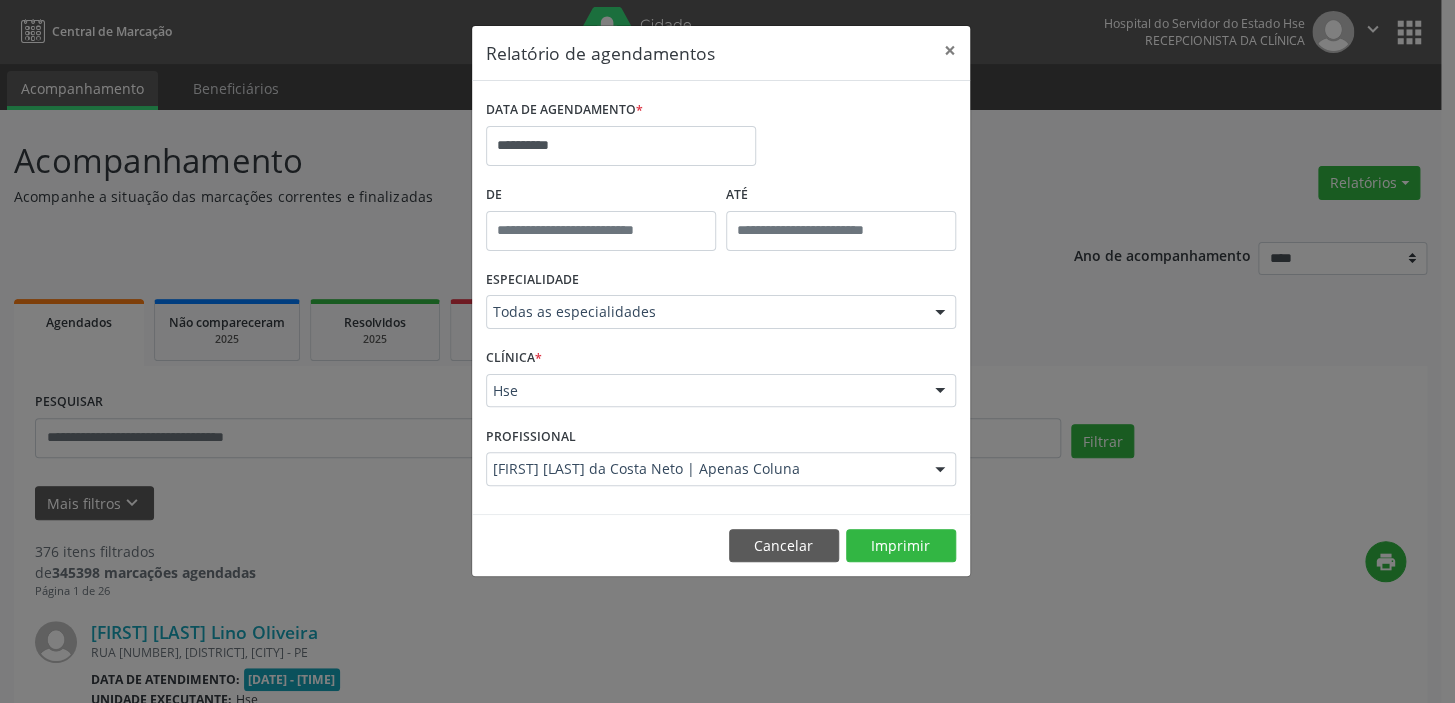 click on "**********" at bounding box center (727, 351) 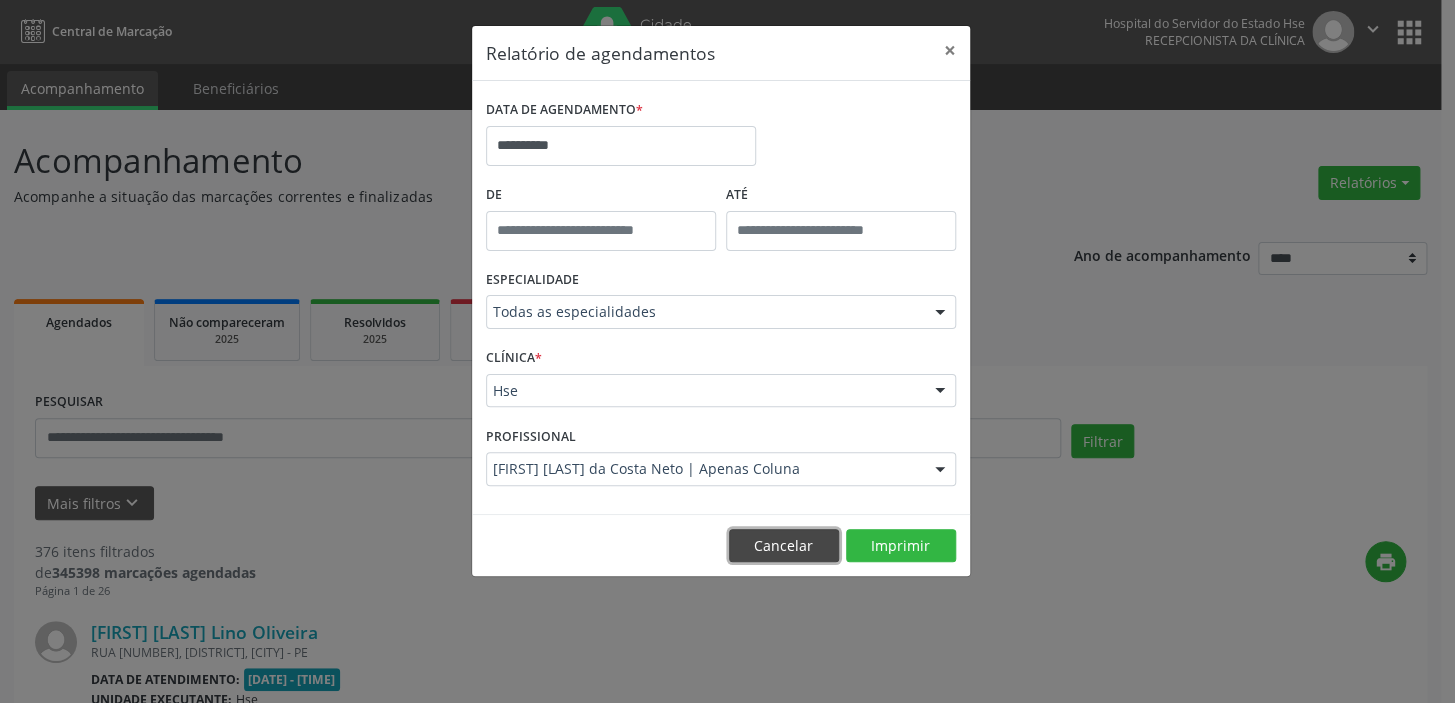 click on "Cancelar" at bounding box center [784, 546] 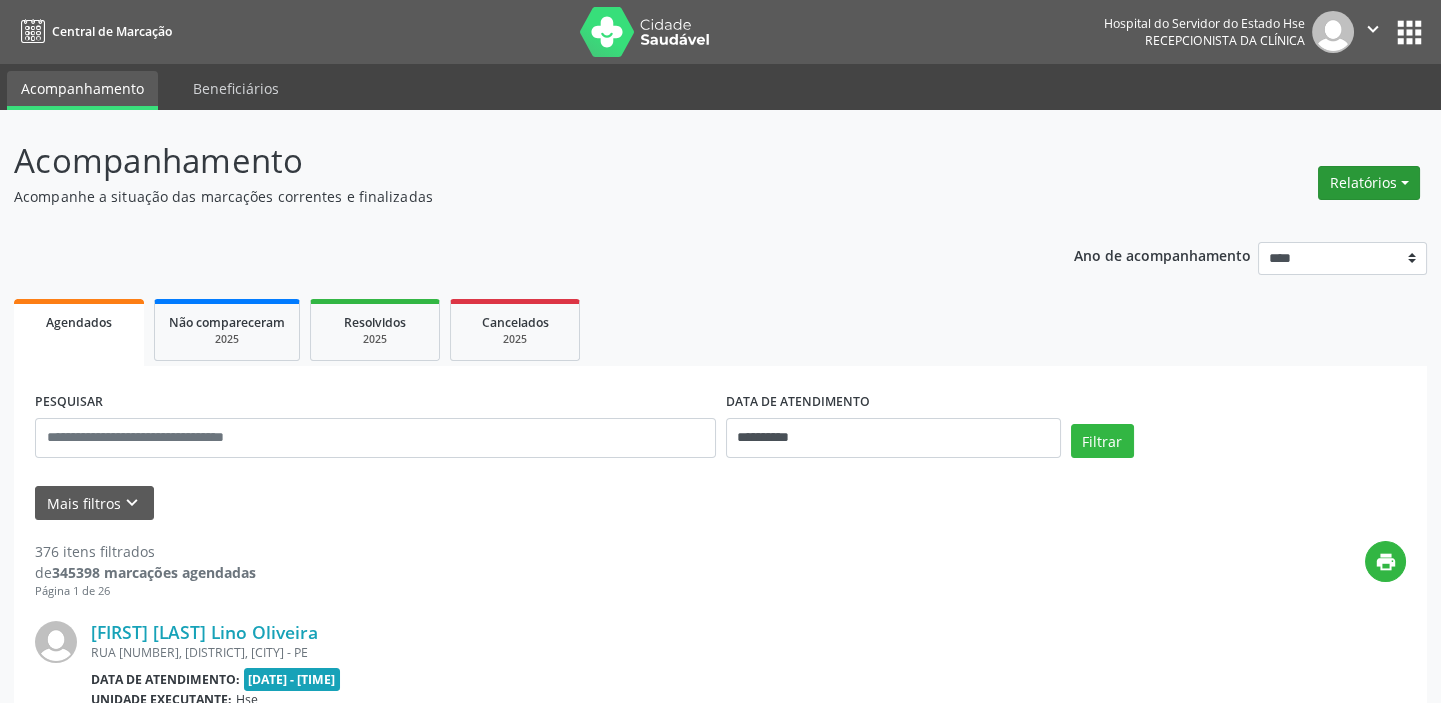click on "Relatórios" at bounding box center (1369, 183) 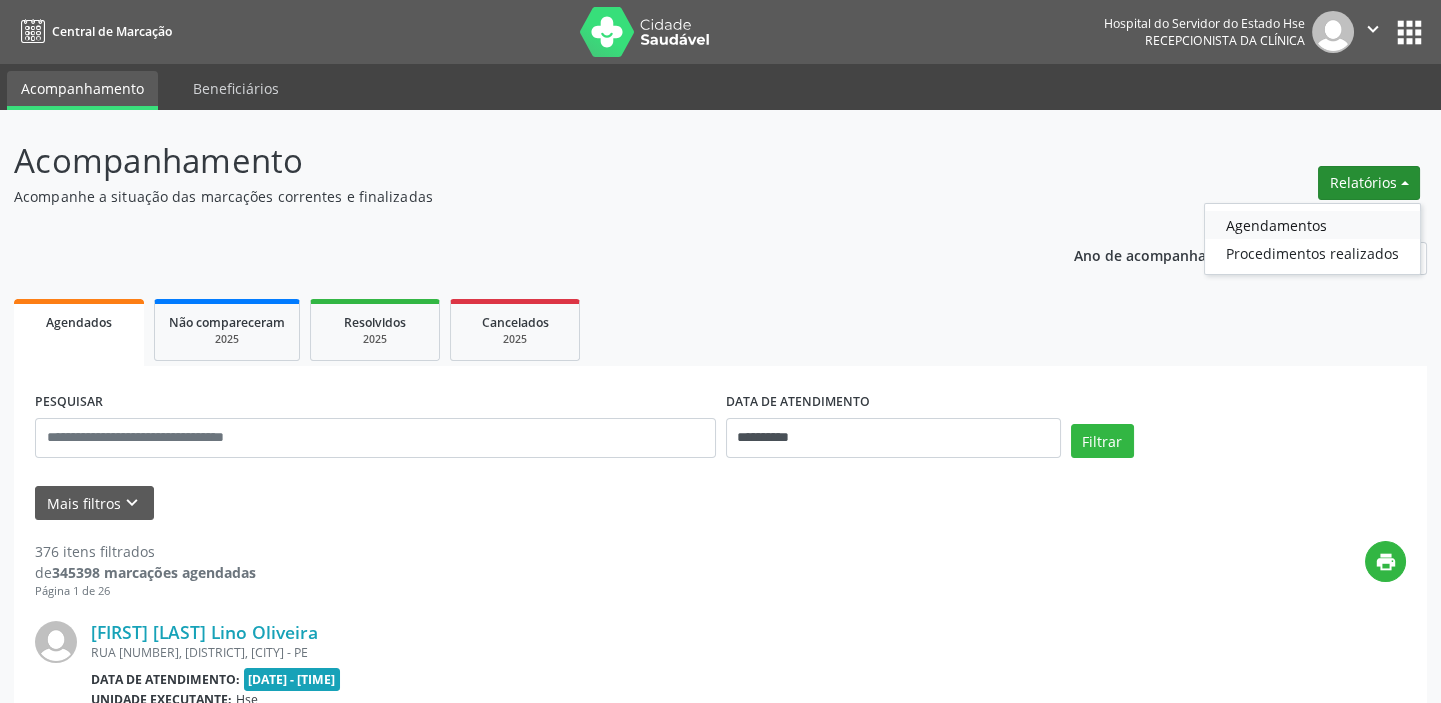 click on "Agendamentos" at bounding box center (1312, 225) 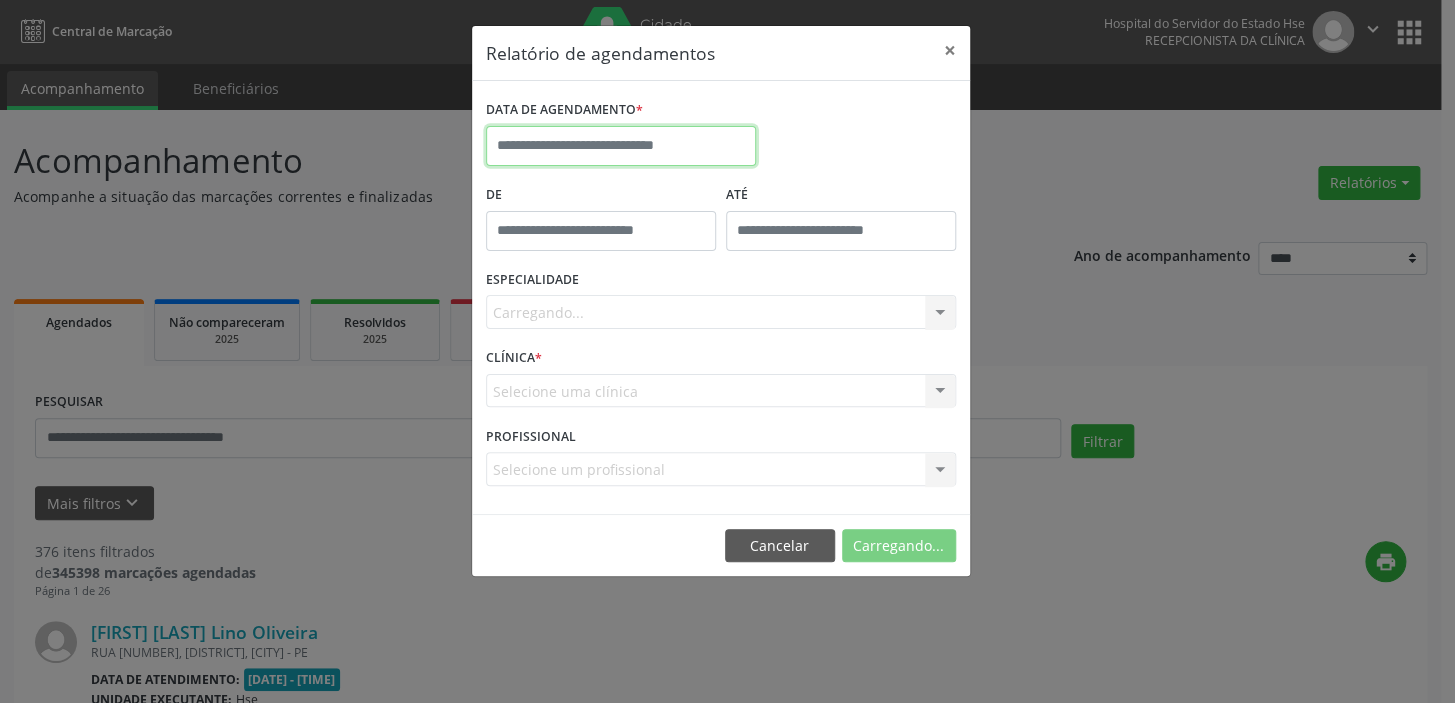 click at bounding box center [621, 146] 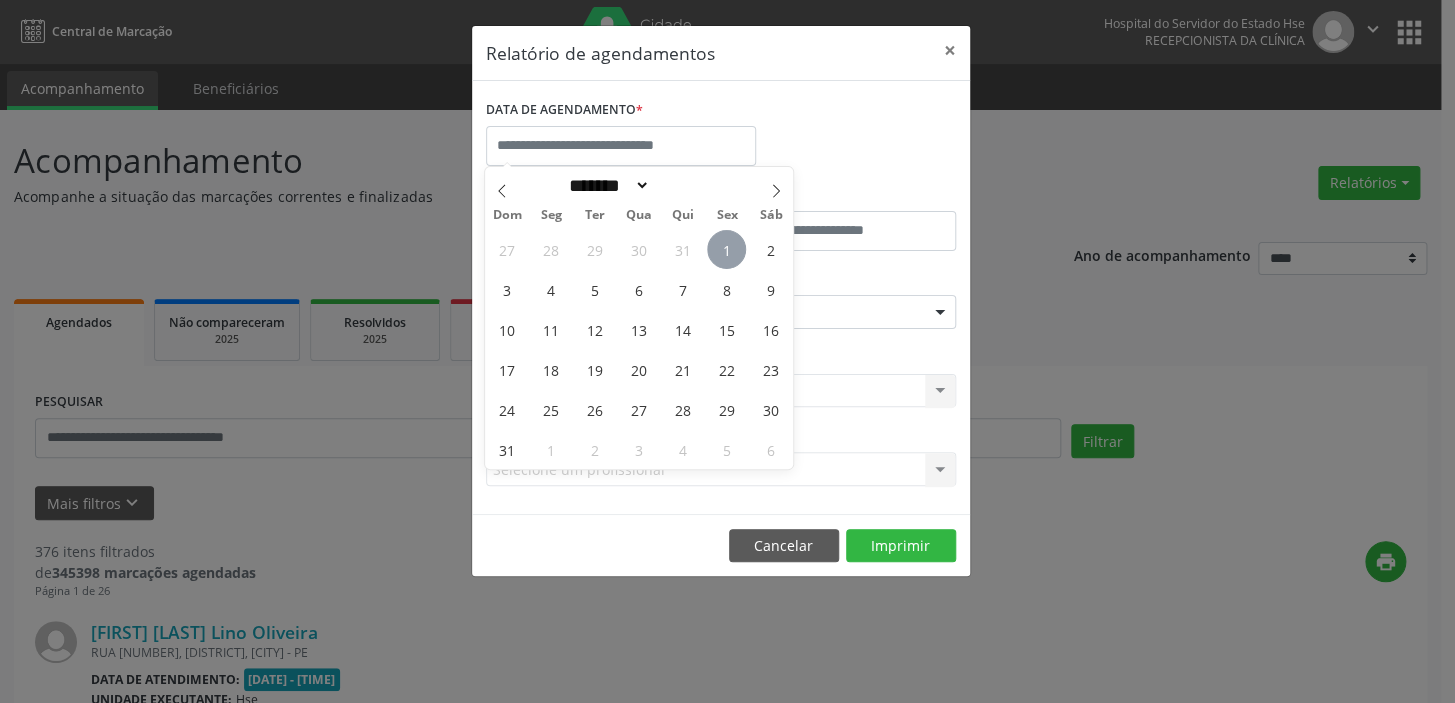 click on "1" at bounding box center (726, 249) 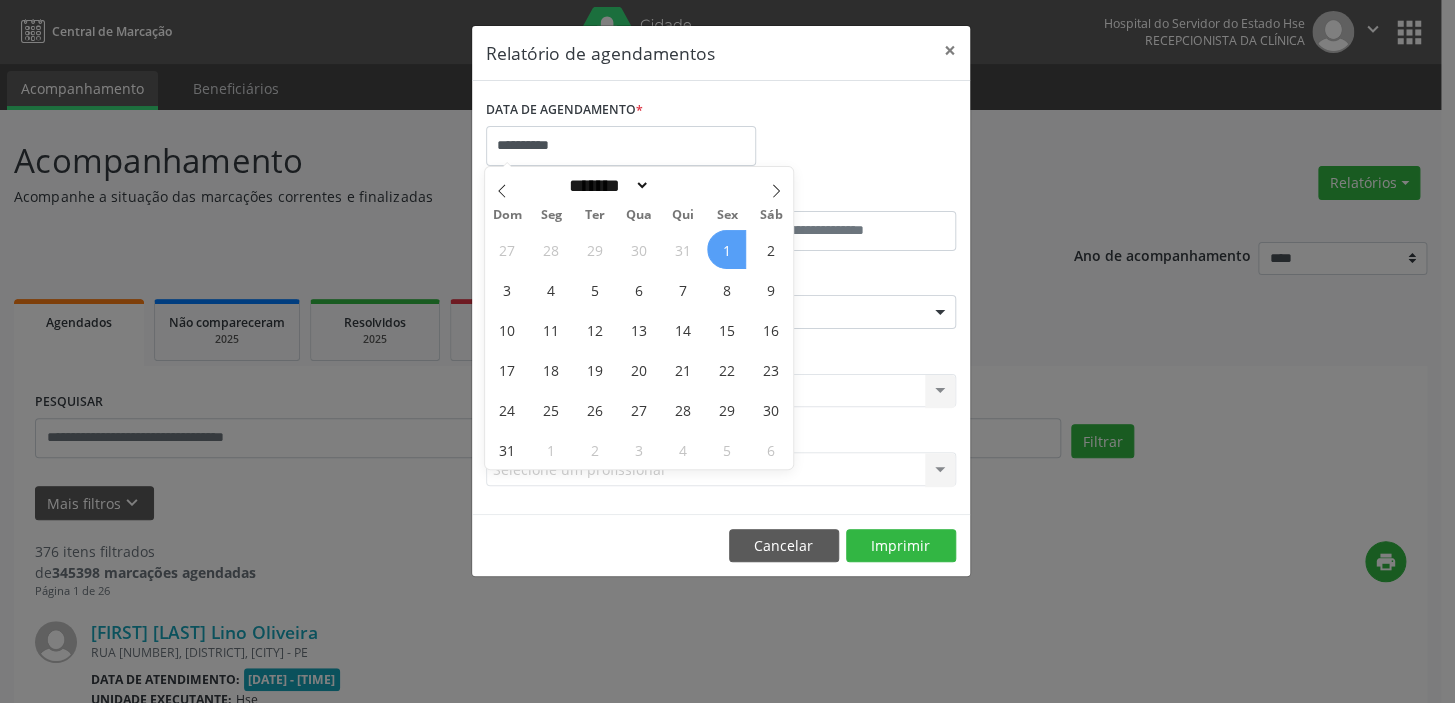click on "1" at bounding box center (726, 249) 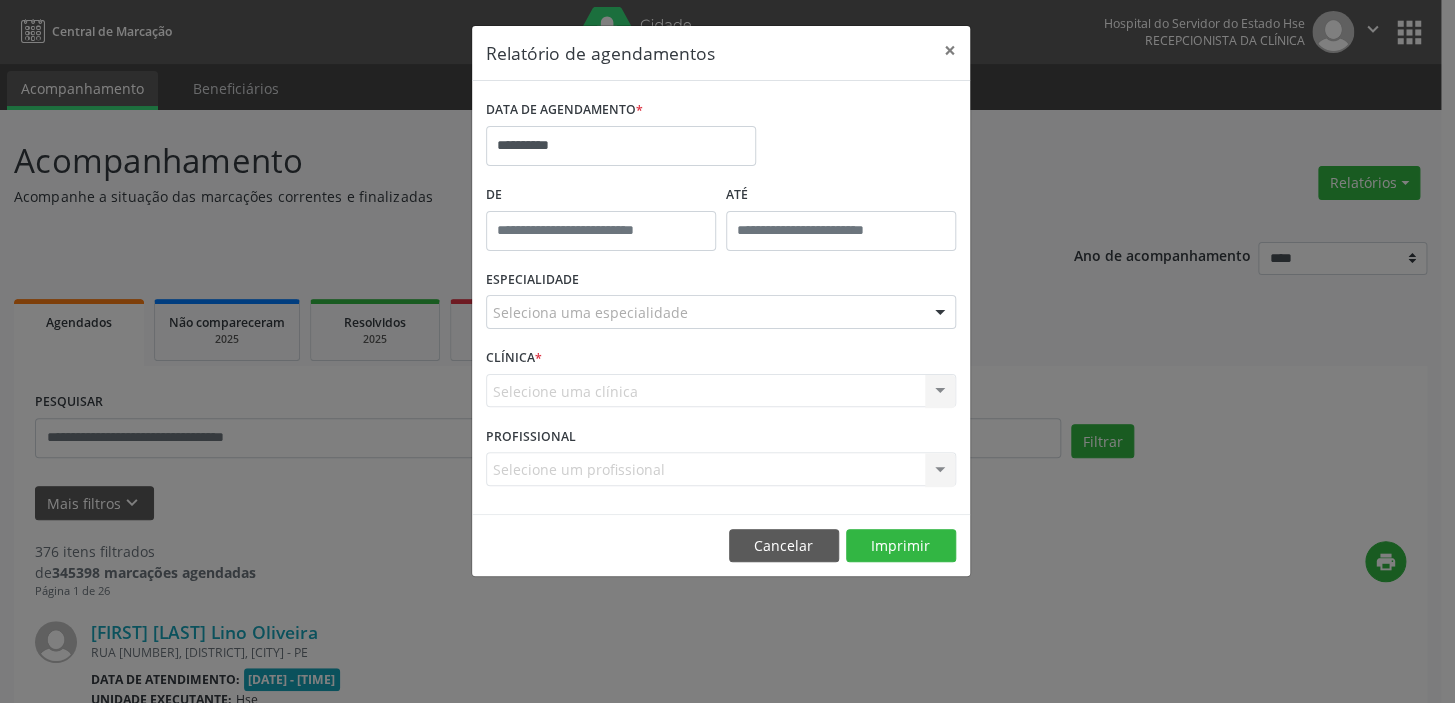 type on "*****" 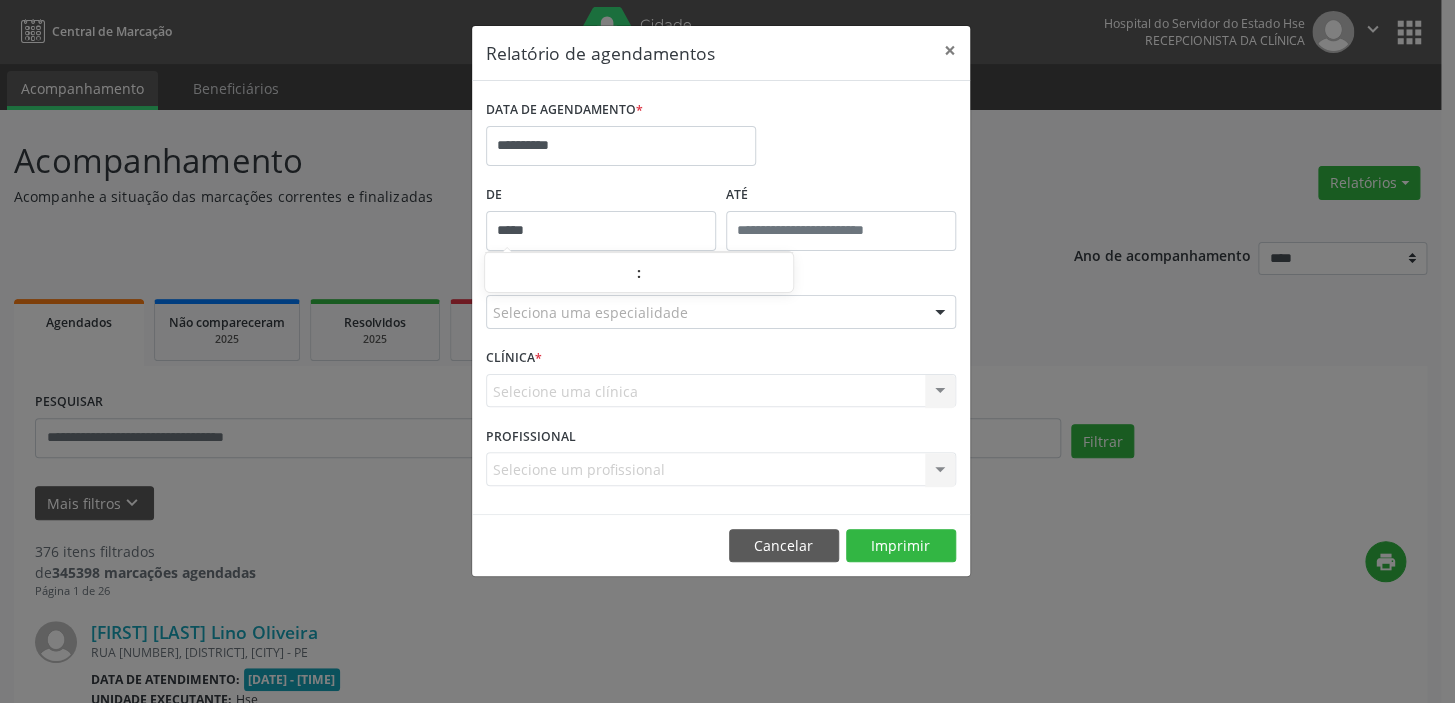 click on "*****" at bounding box center (601, 231) 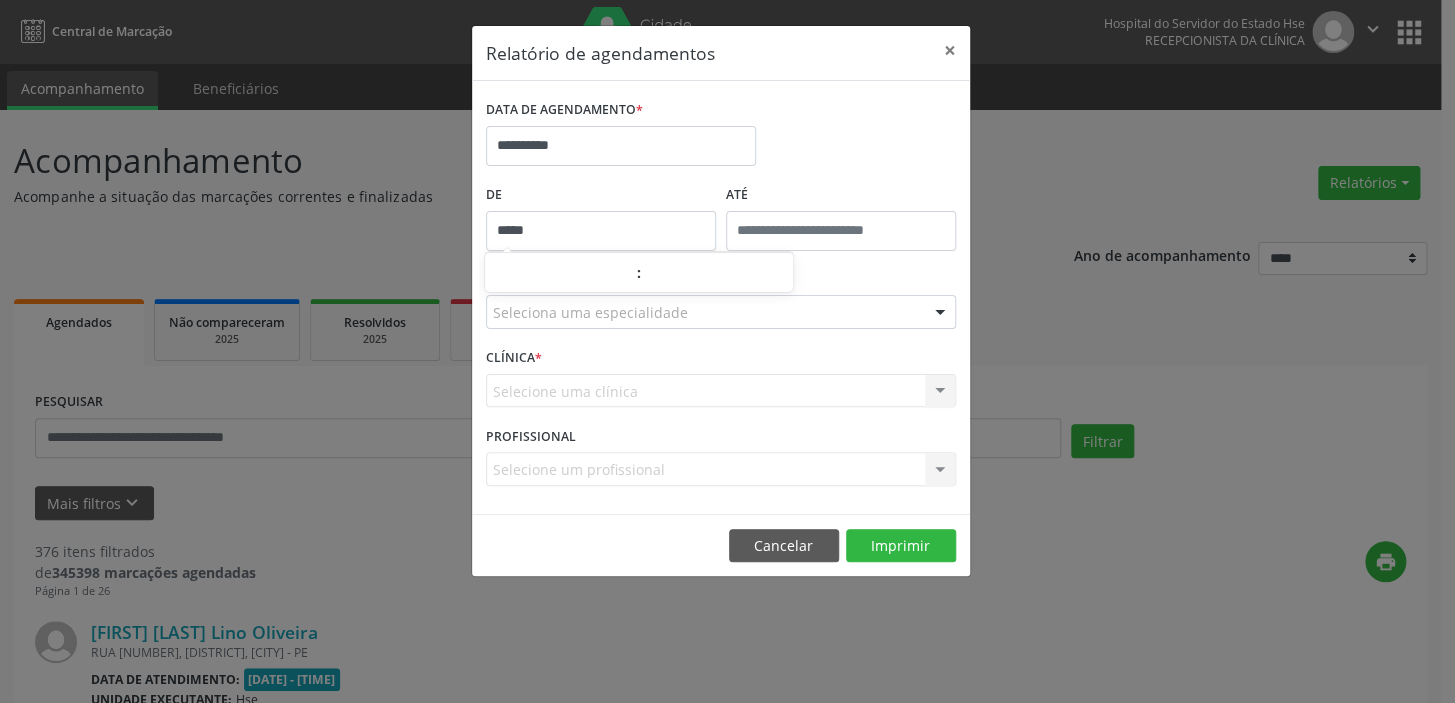 click on "*****" at bounding box center (601, 231) 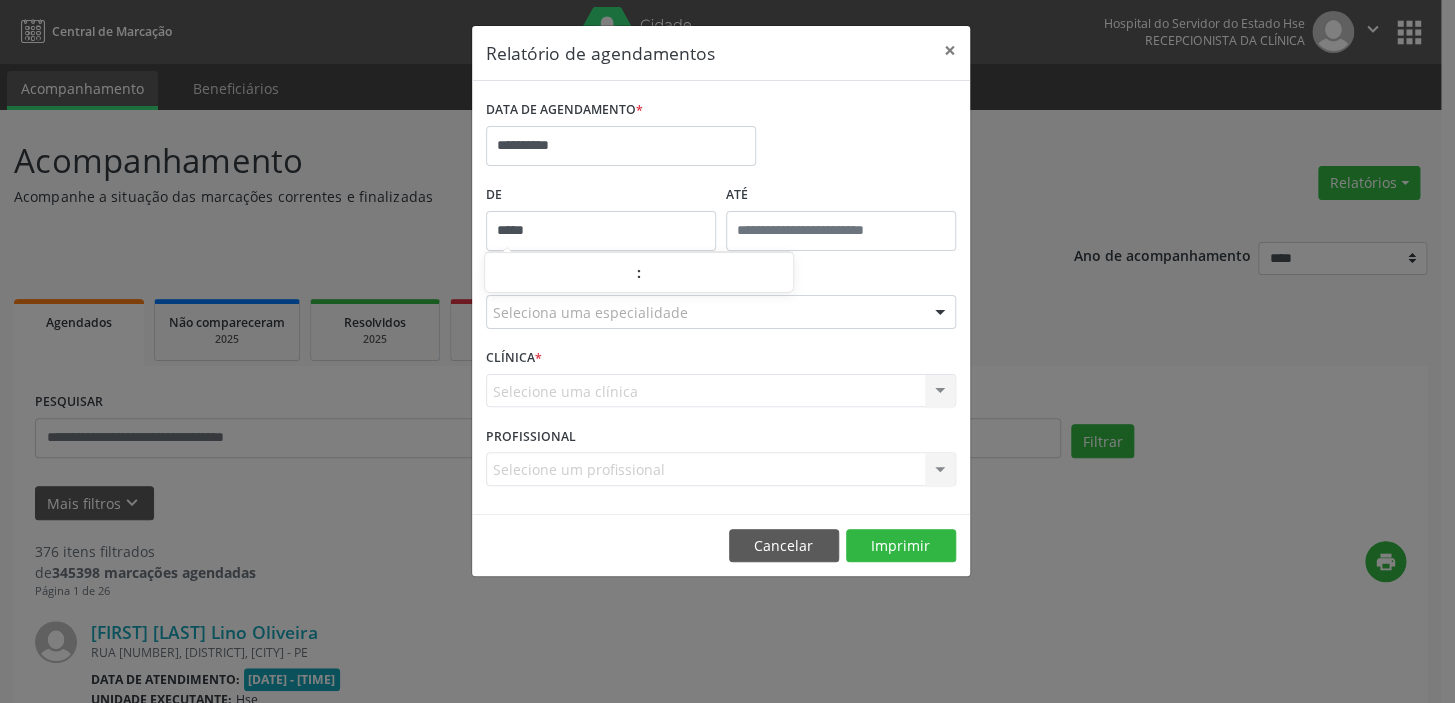 click on "**********" at bounding box center (721, 137) 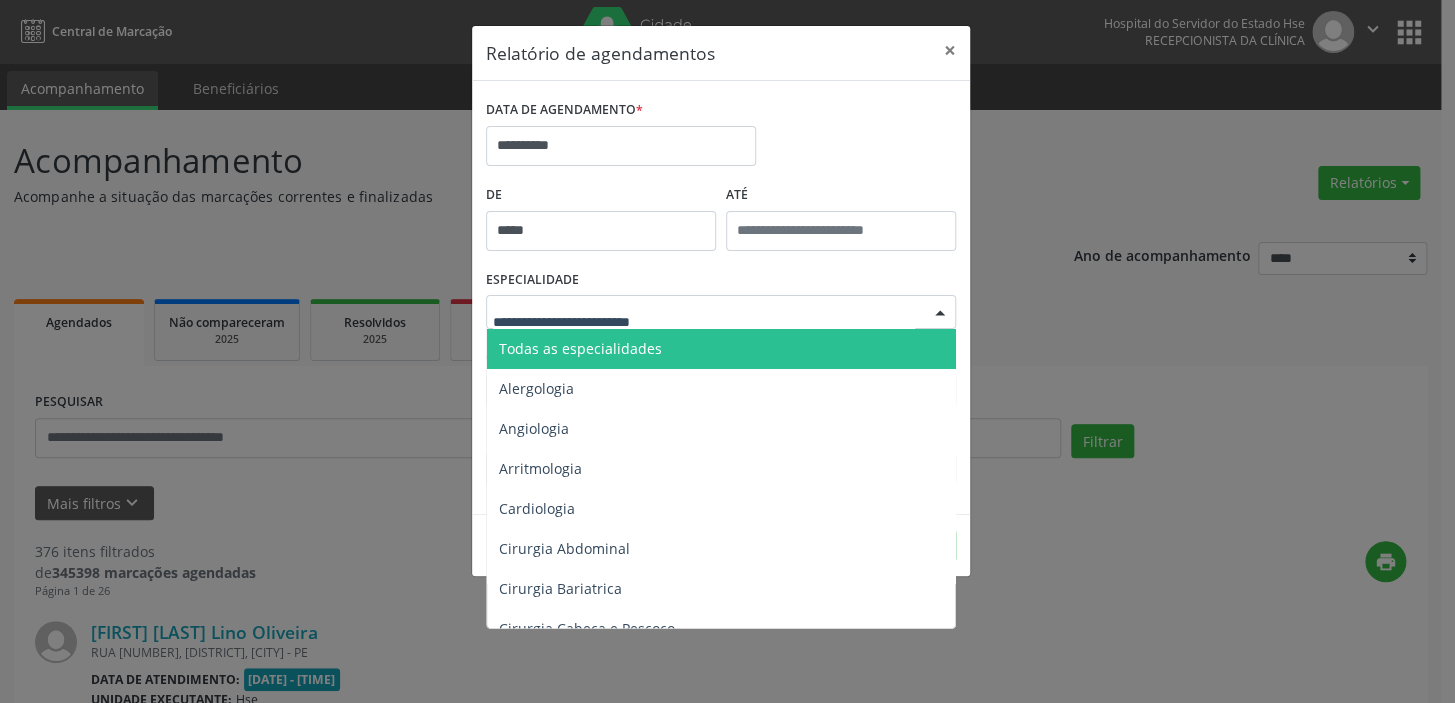 click at bounding box center [940, 313] 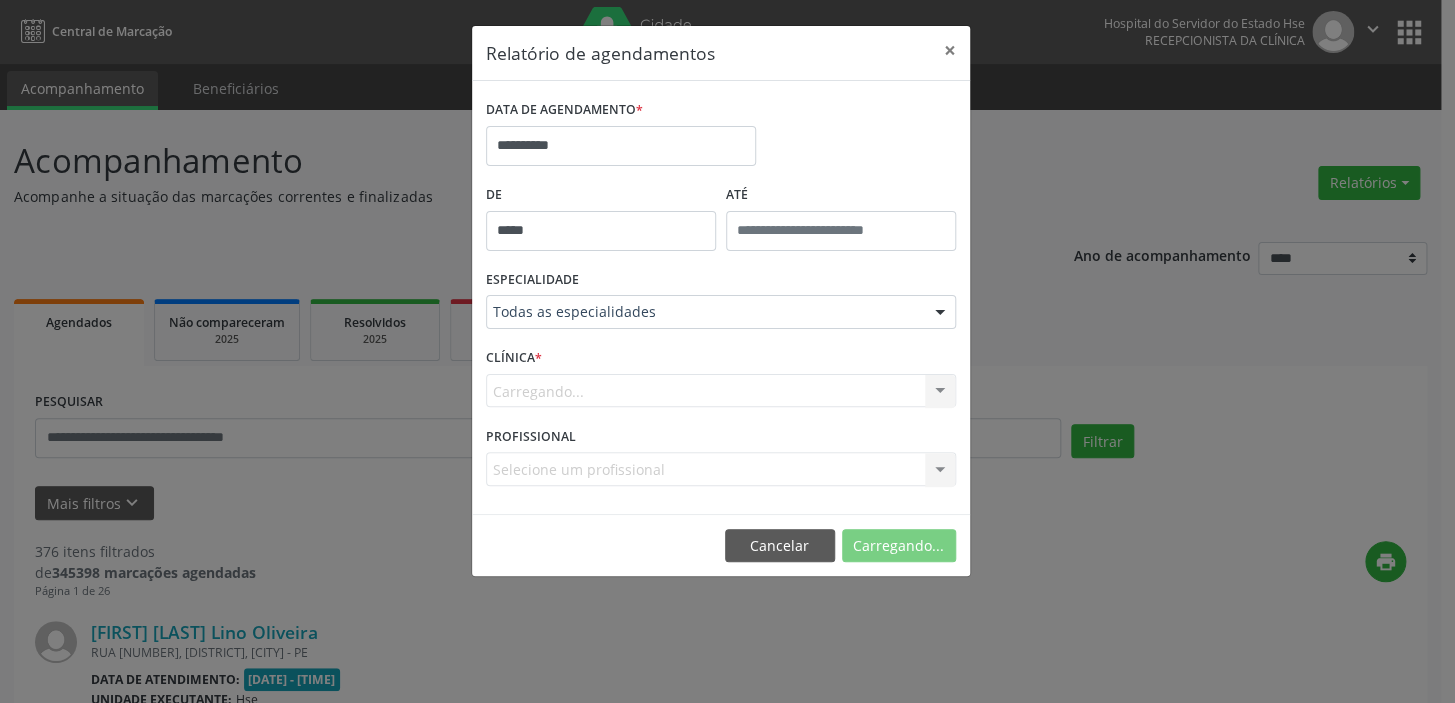 click on "**********" at bounding box center (721, 297) 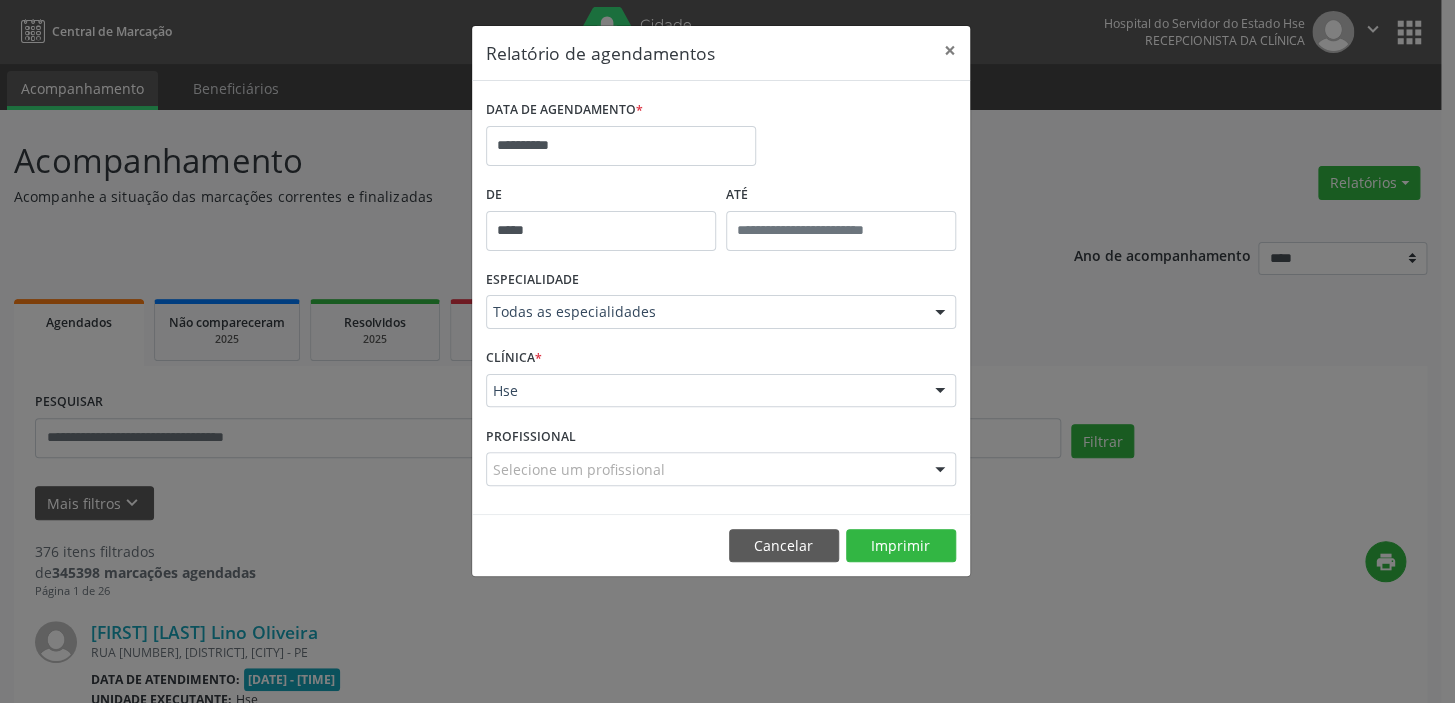 click on "De
*****" at bounding box center [601, 222] 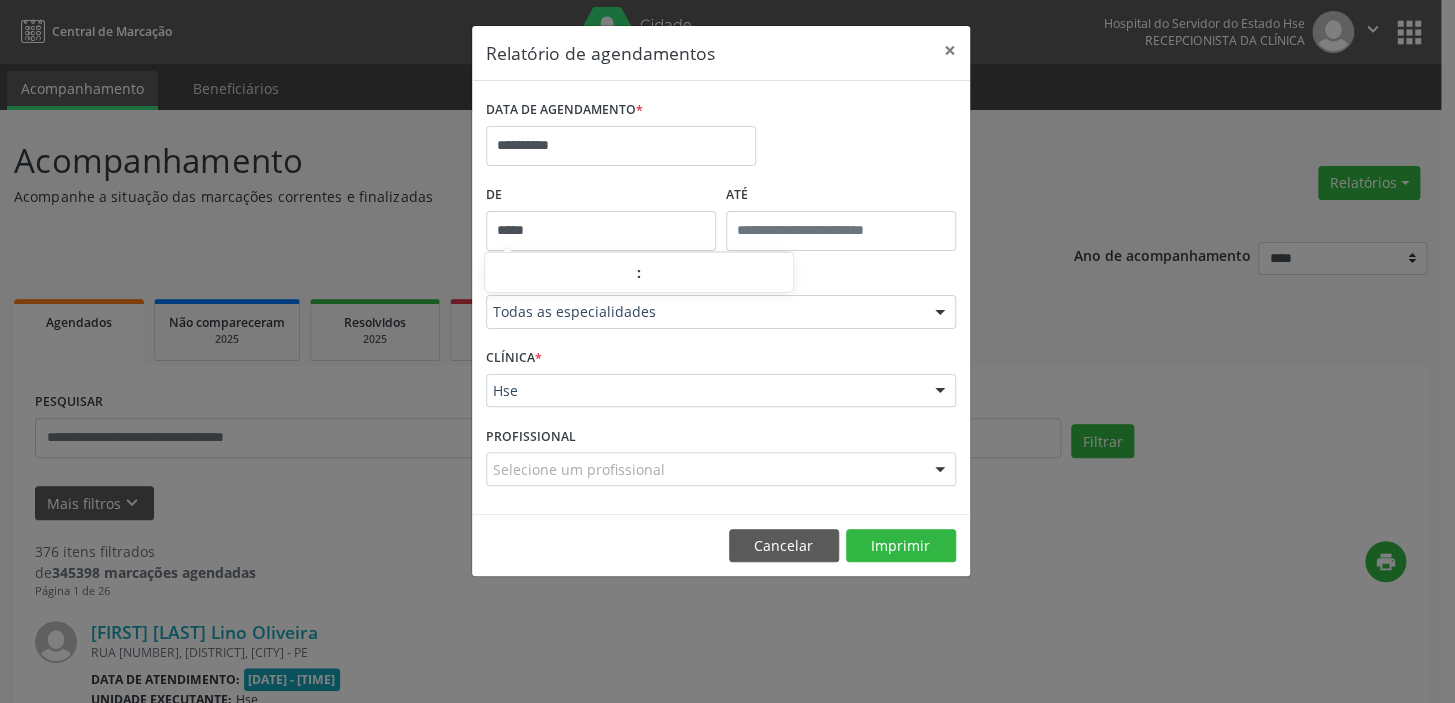 click on "*****" at bounding box center (601, 231) 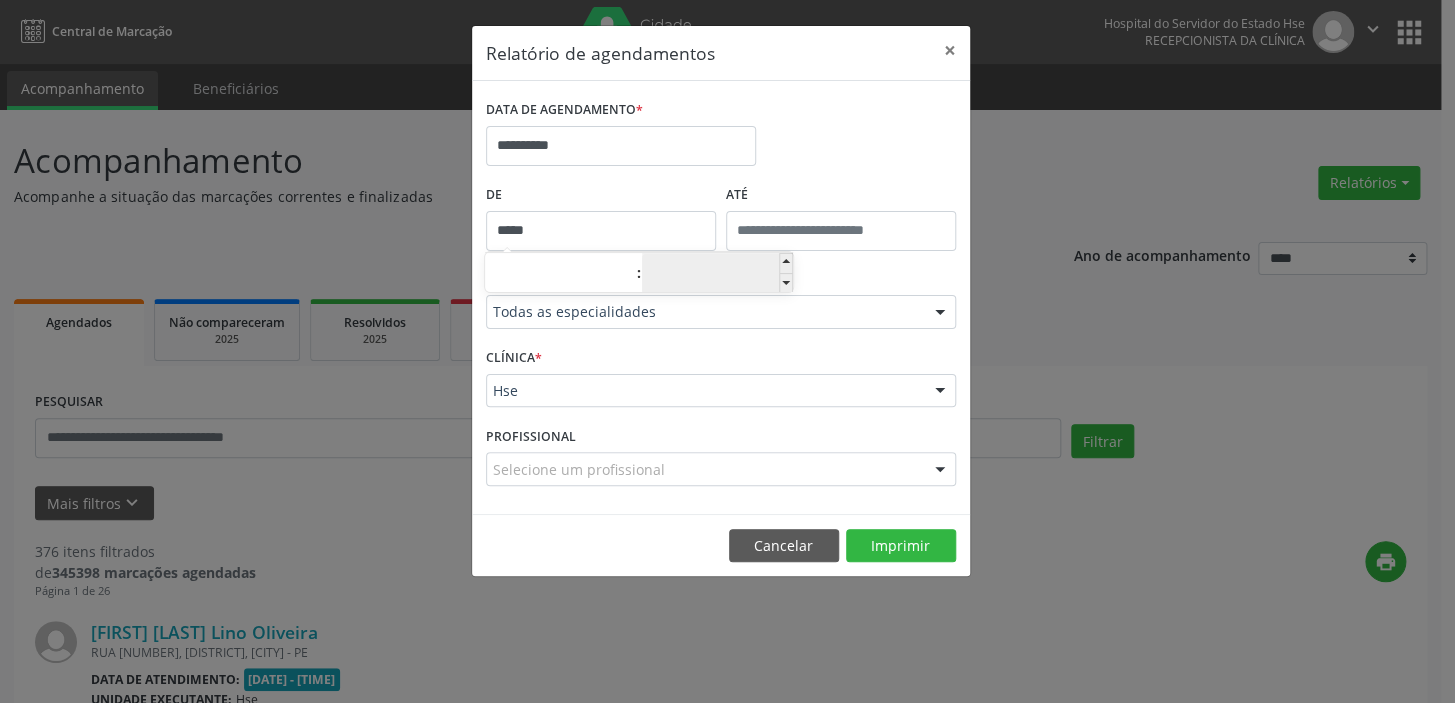 click on "**" at bounding box center [717, 274] 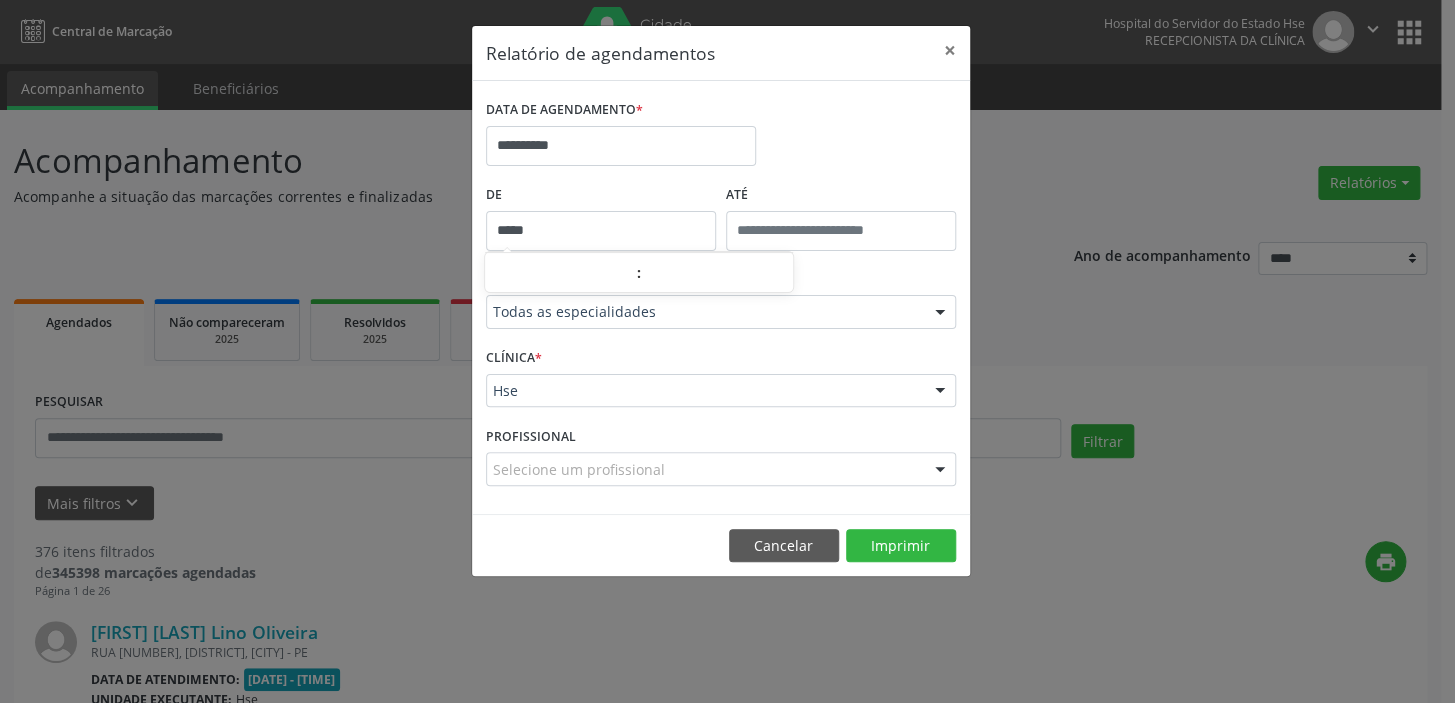 click on "*****" at bounding box center [601, 231] 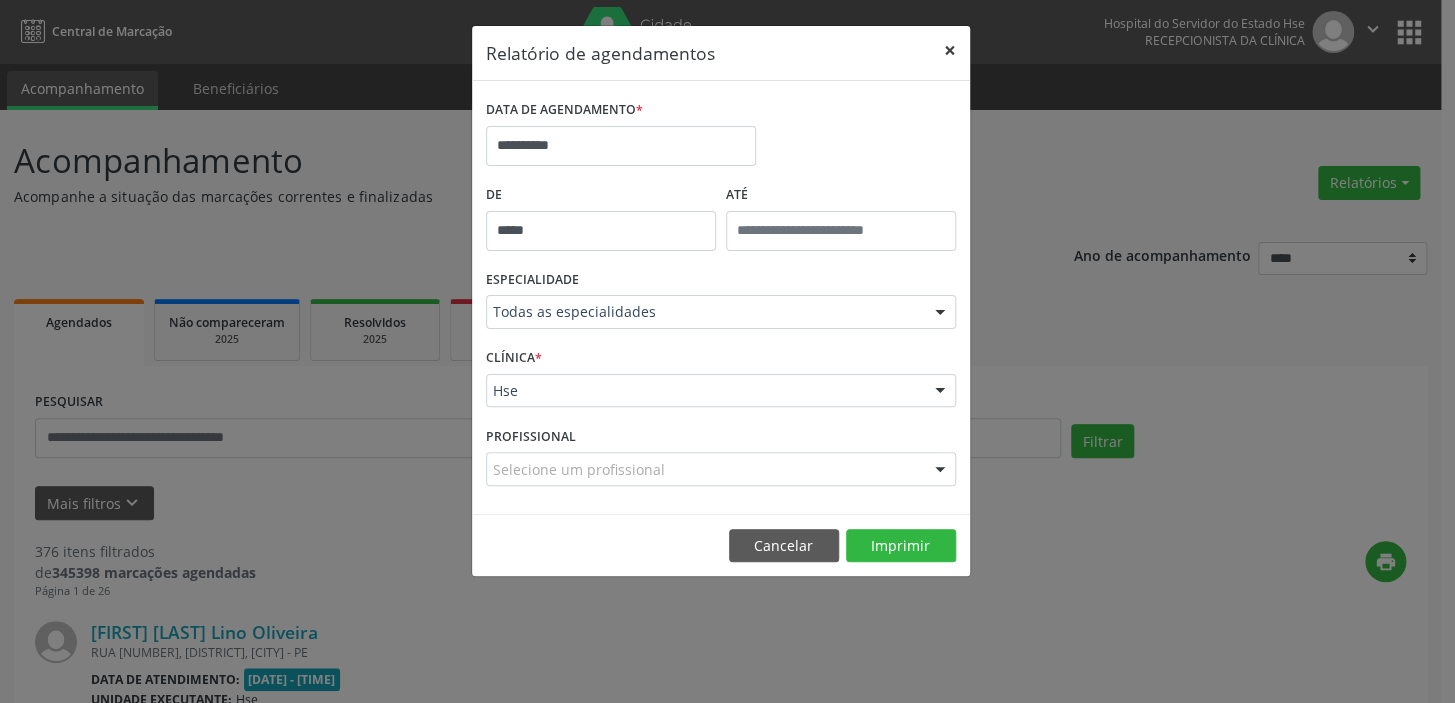 click on "×" at bounding box center [950, 50] 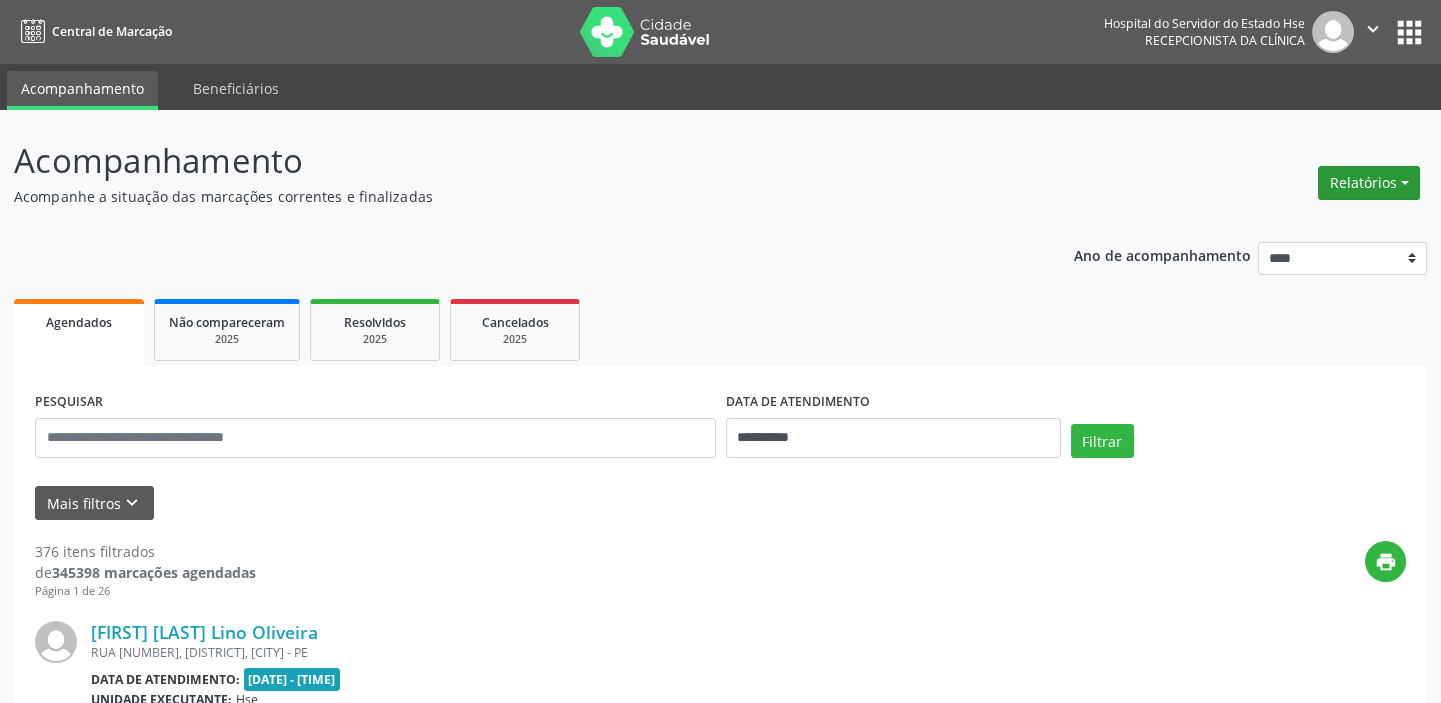 click on "Relatórios" at bounding box center (1369, 183) 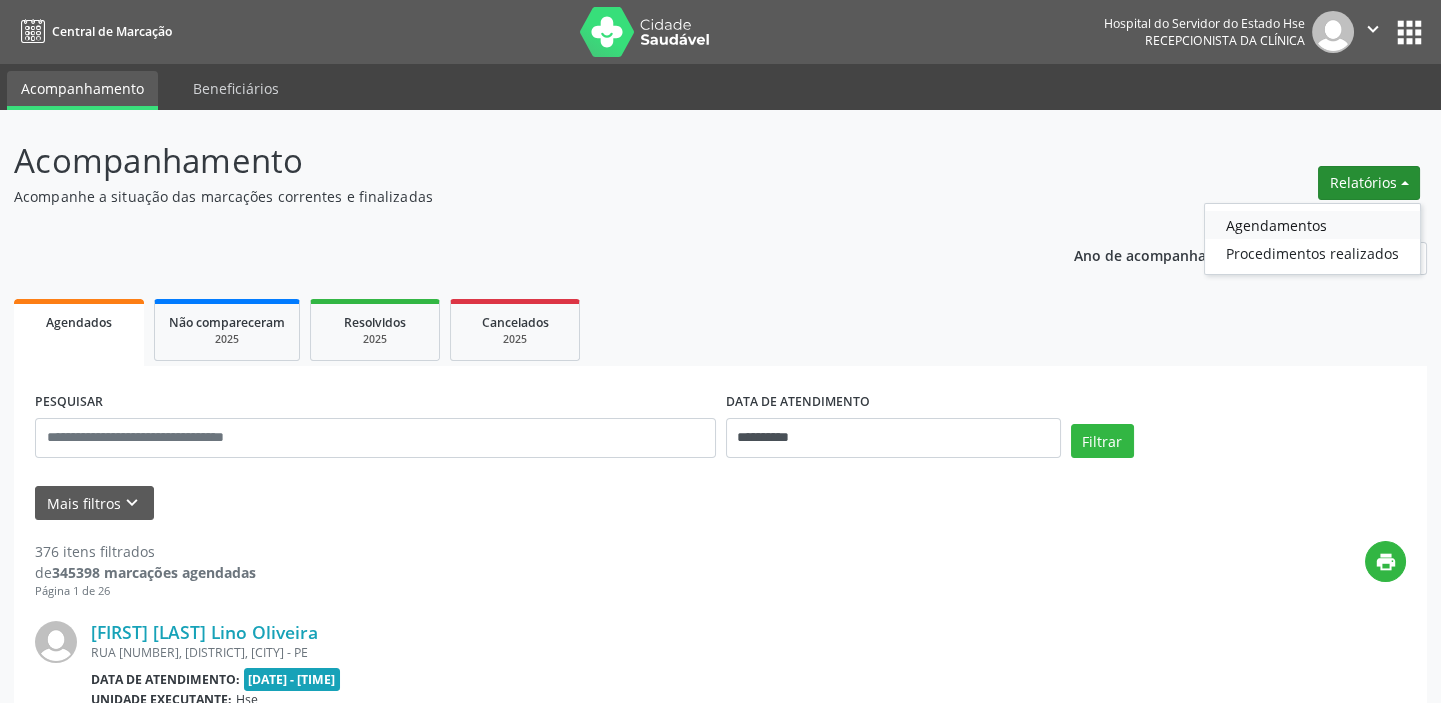 click on "Agendamentos" at bounding box center (1312, 225) 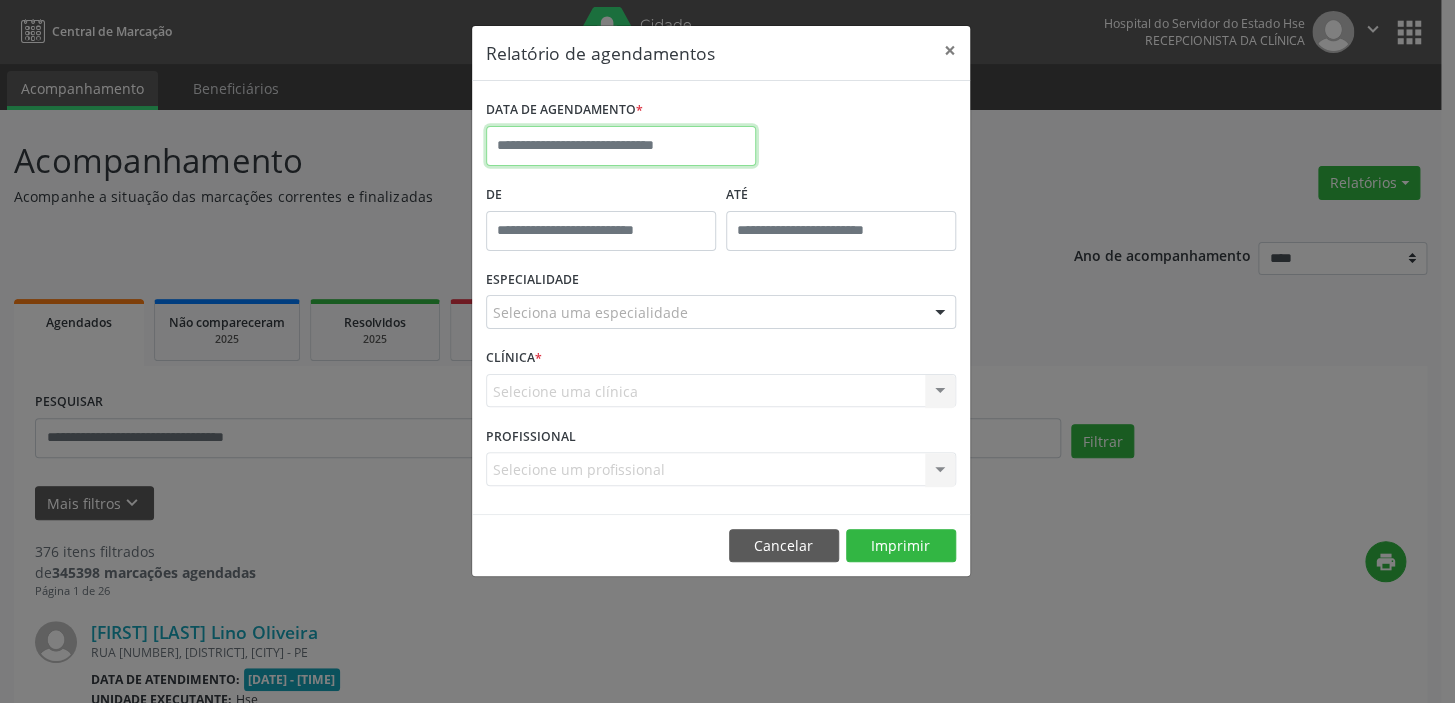 click at bounding box center (621, 146) 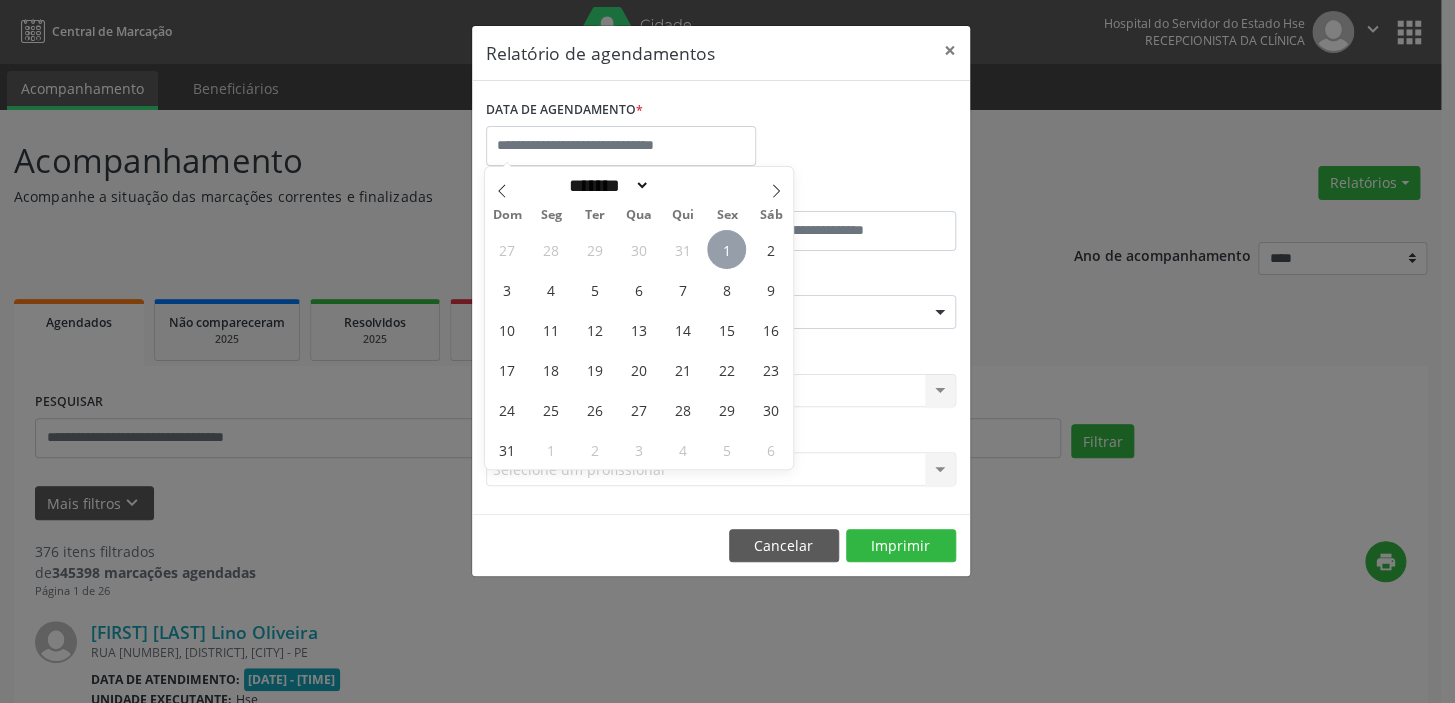 click on "1" at bounding box center [726, 249] 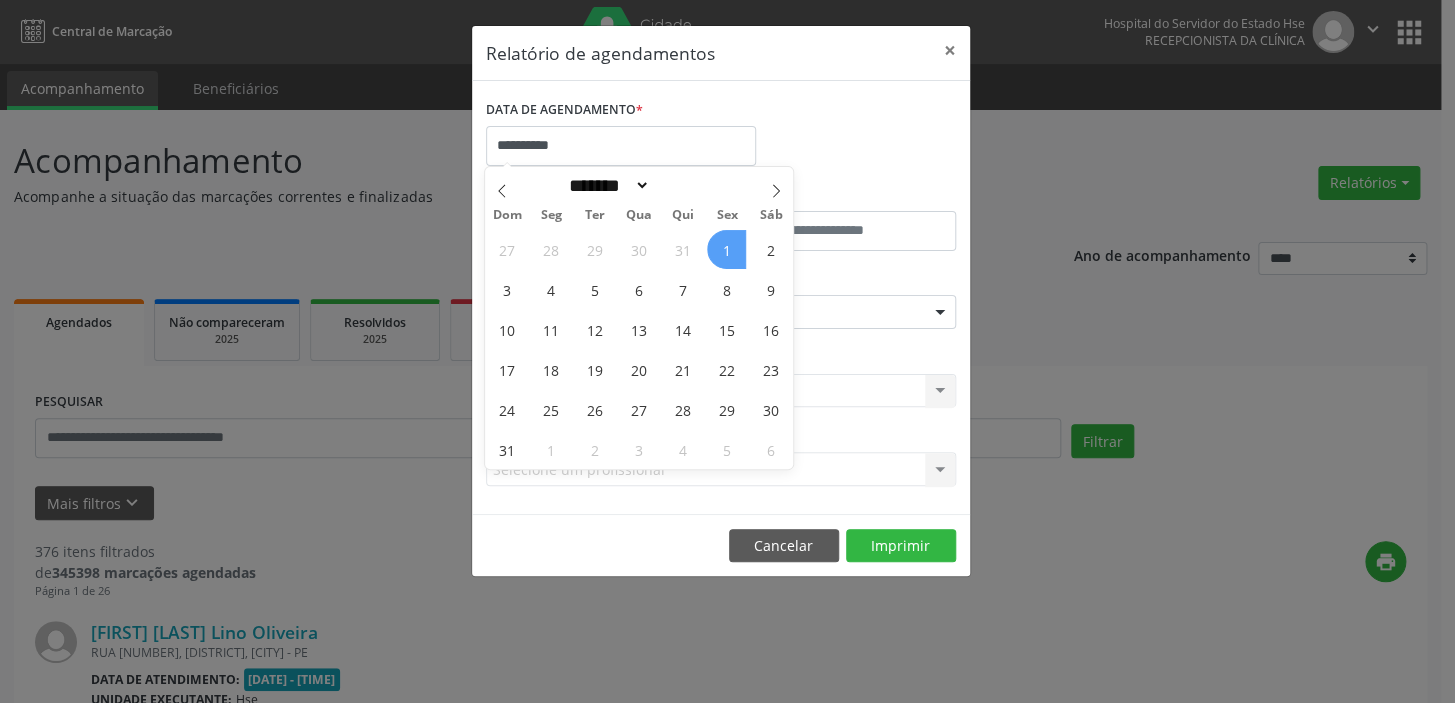 click on "1" at bounding box center [726, 249] 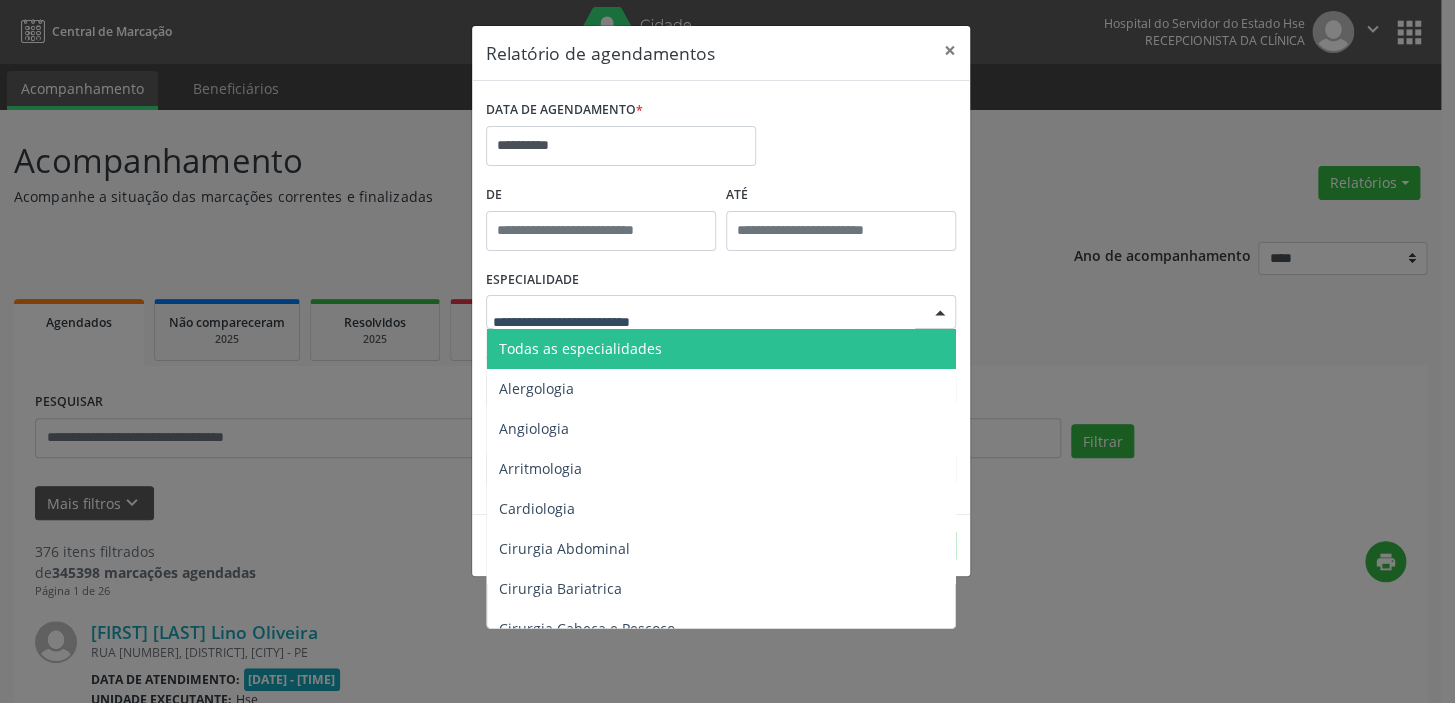 click at bounding box center (721, 312) 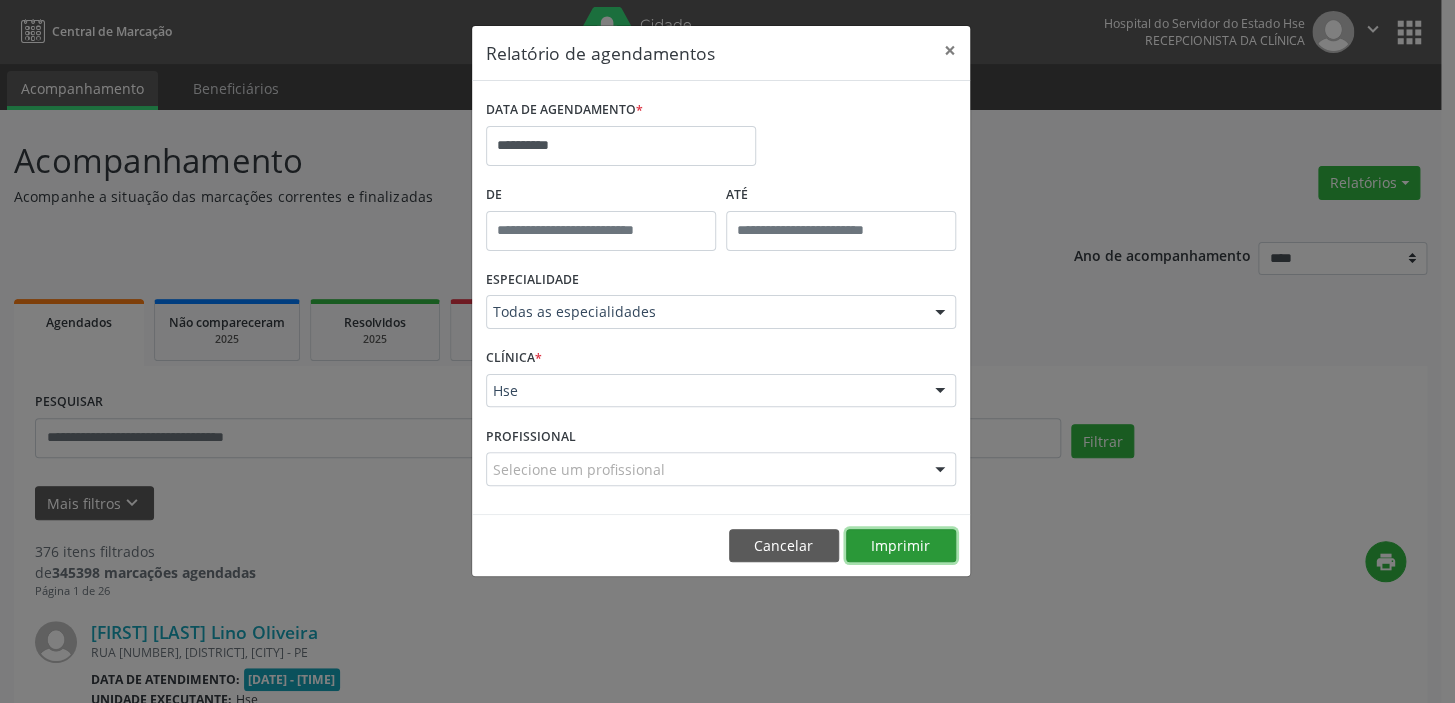 drag, startPoint x: 919, startPoint y: 542, endPoint x: 905, endPoint y: 521, distance: 25.23886 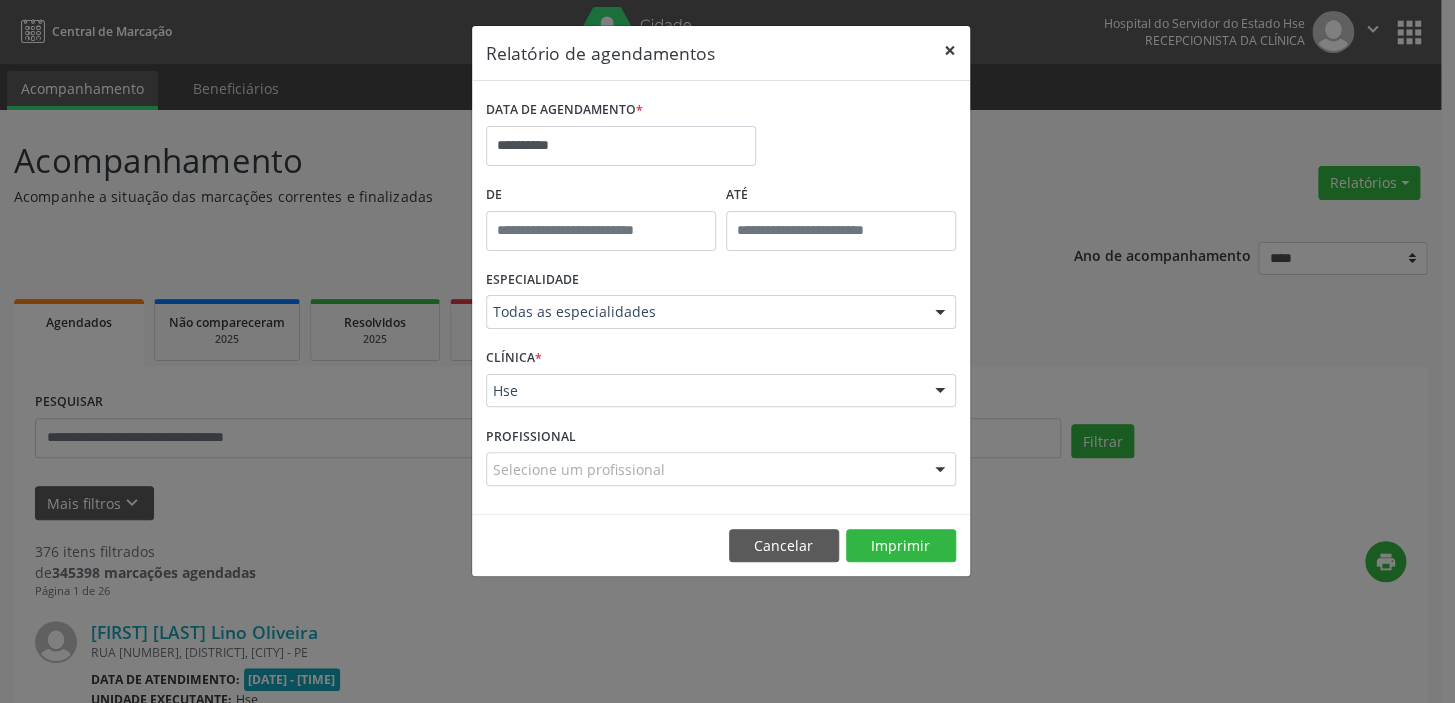 click on "×" at bounding box center [950, 50] 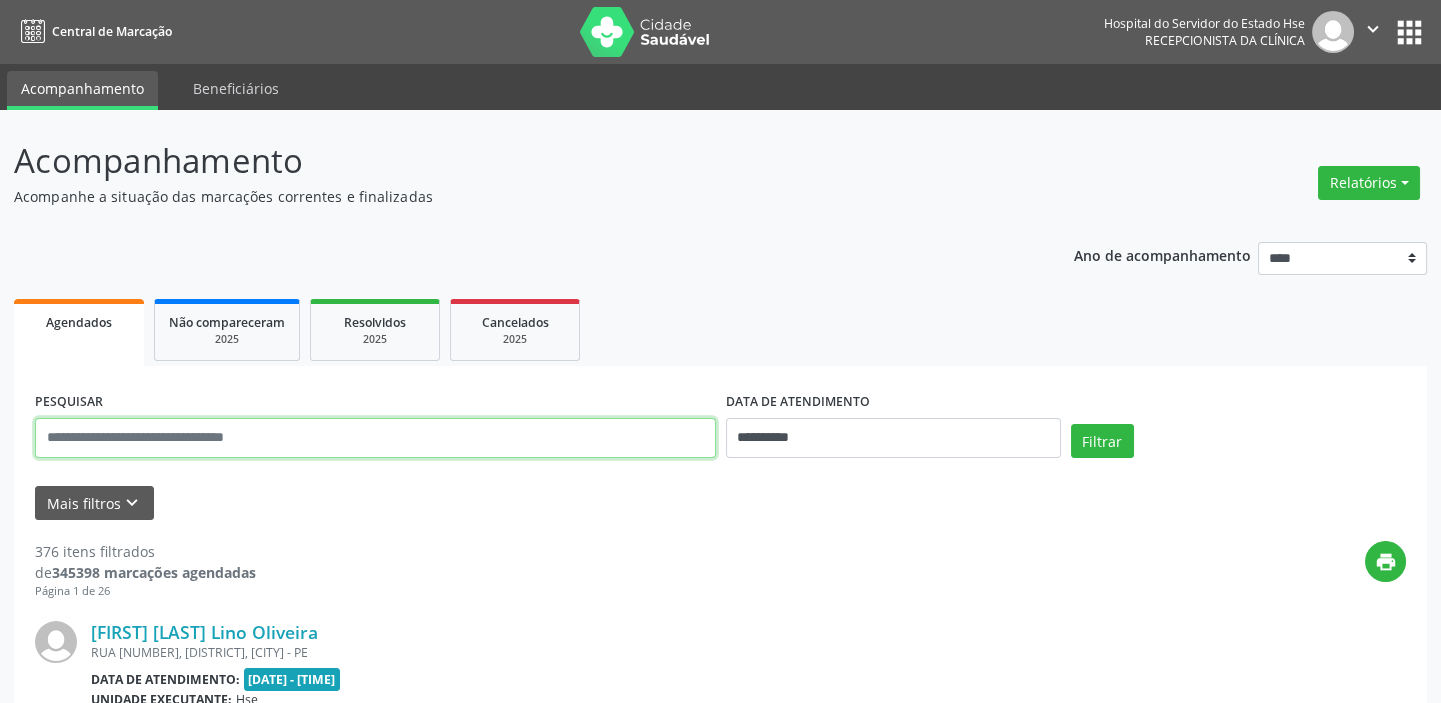 click at bounding box center [375, 438] 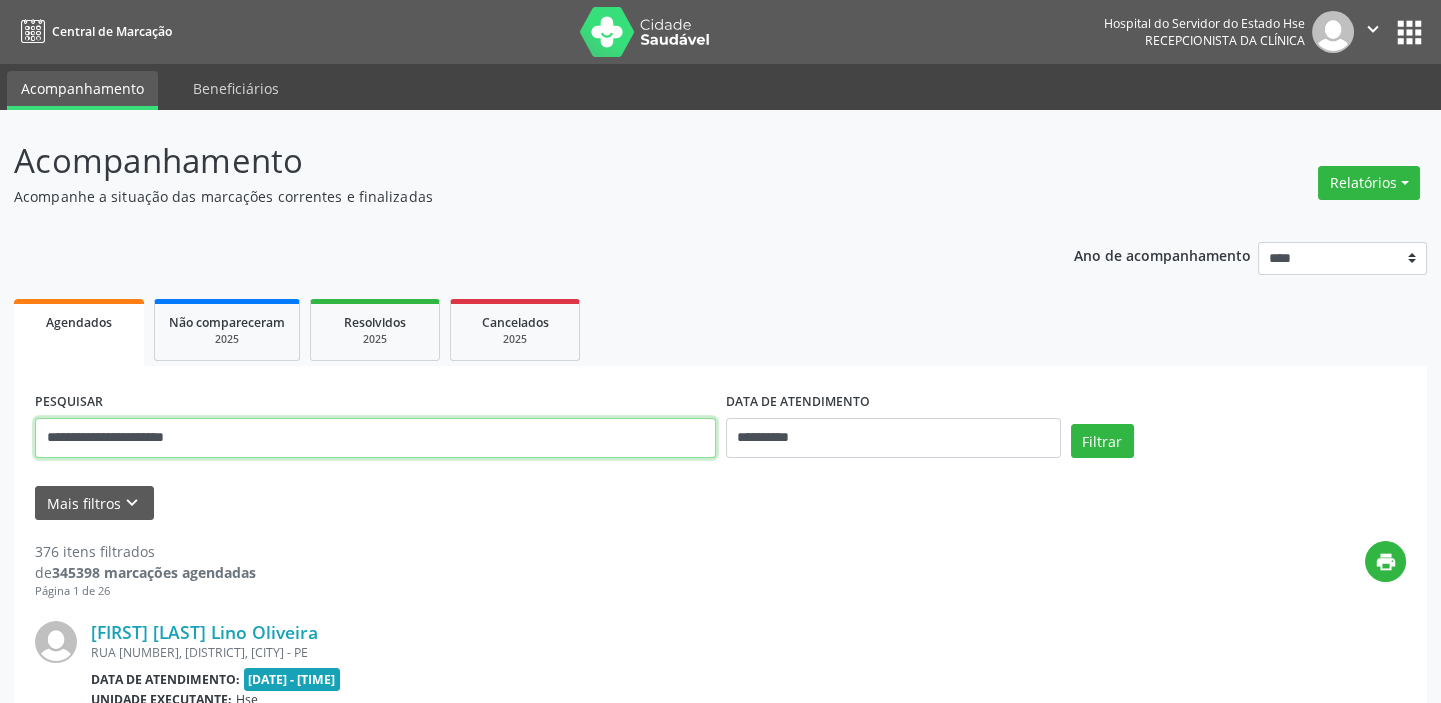 type on "**********" 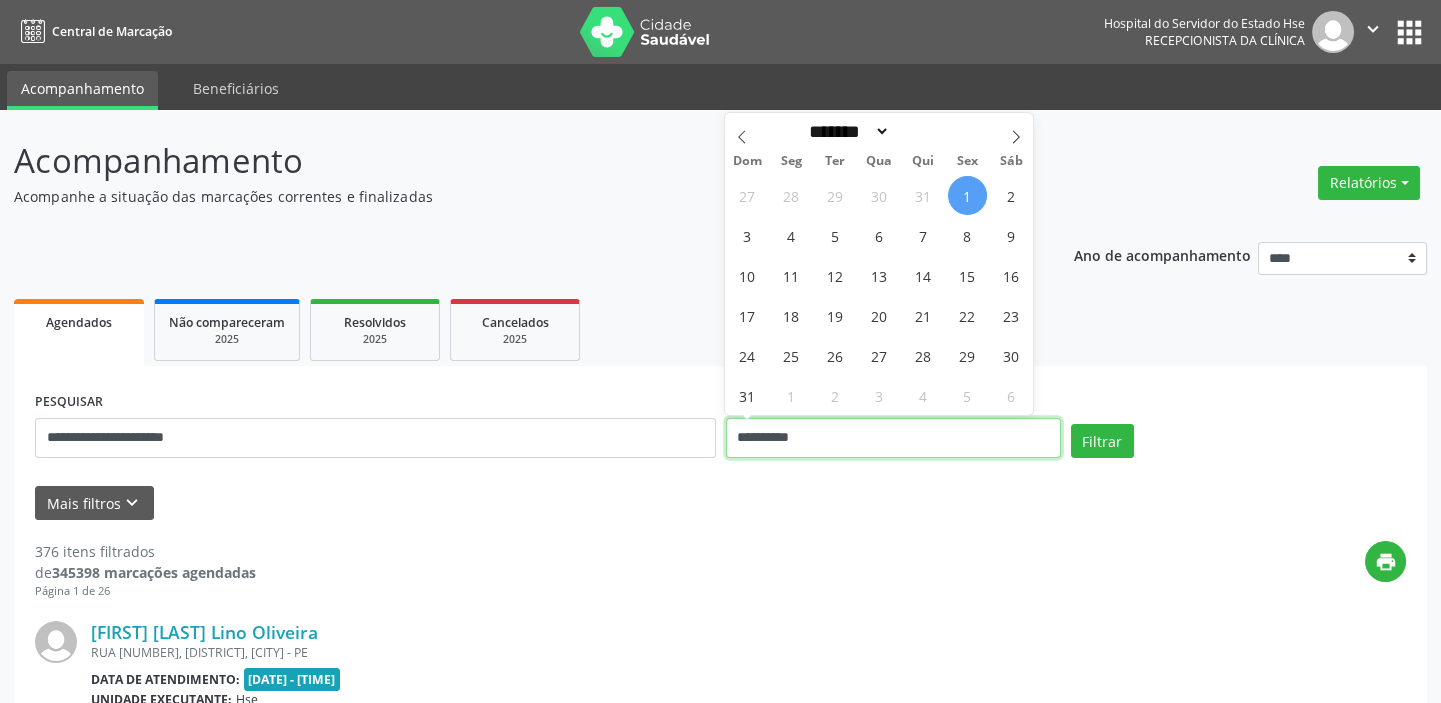 click on "**********" at bounding box center [893, 438] 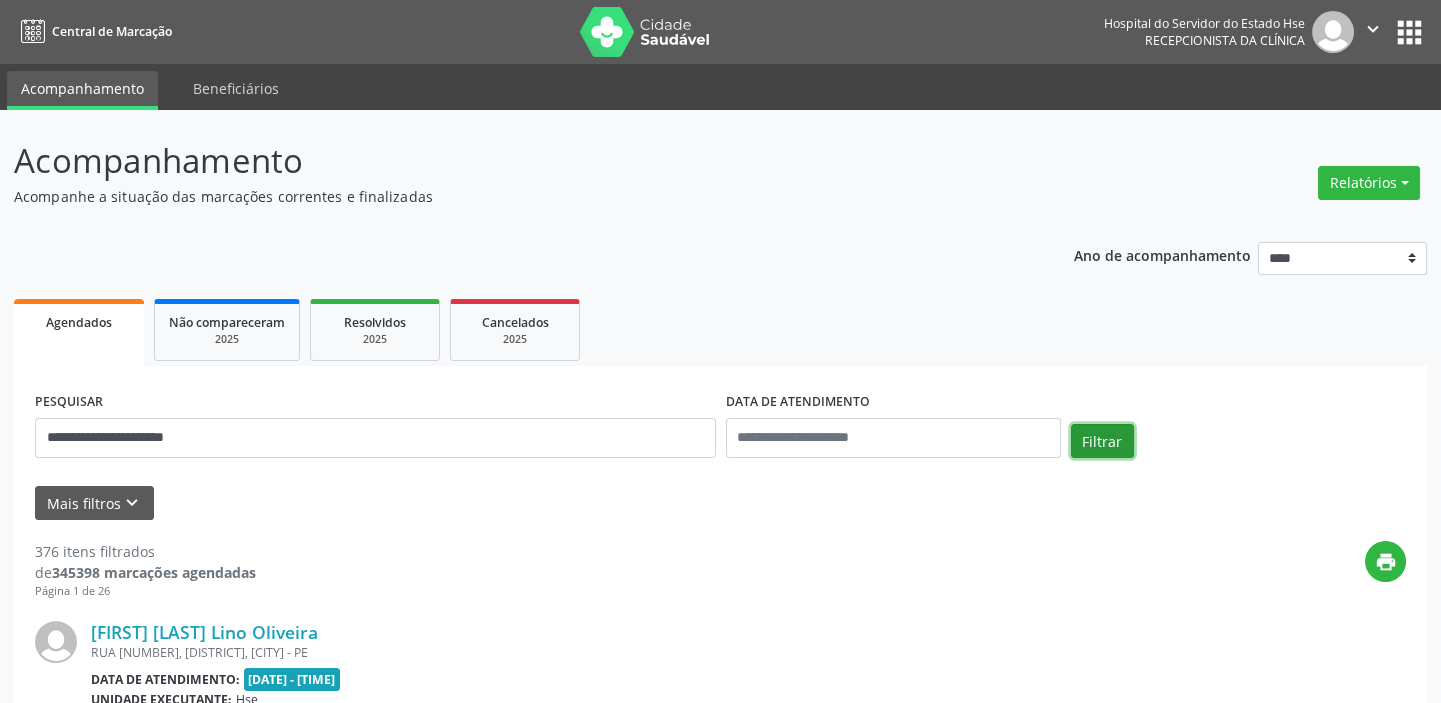 click on "Filtrar" at bounding box center (1102, 441) 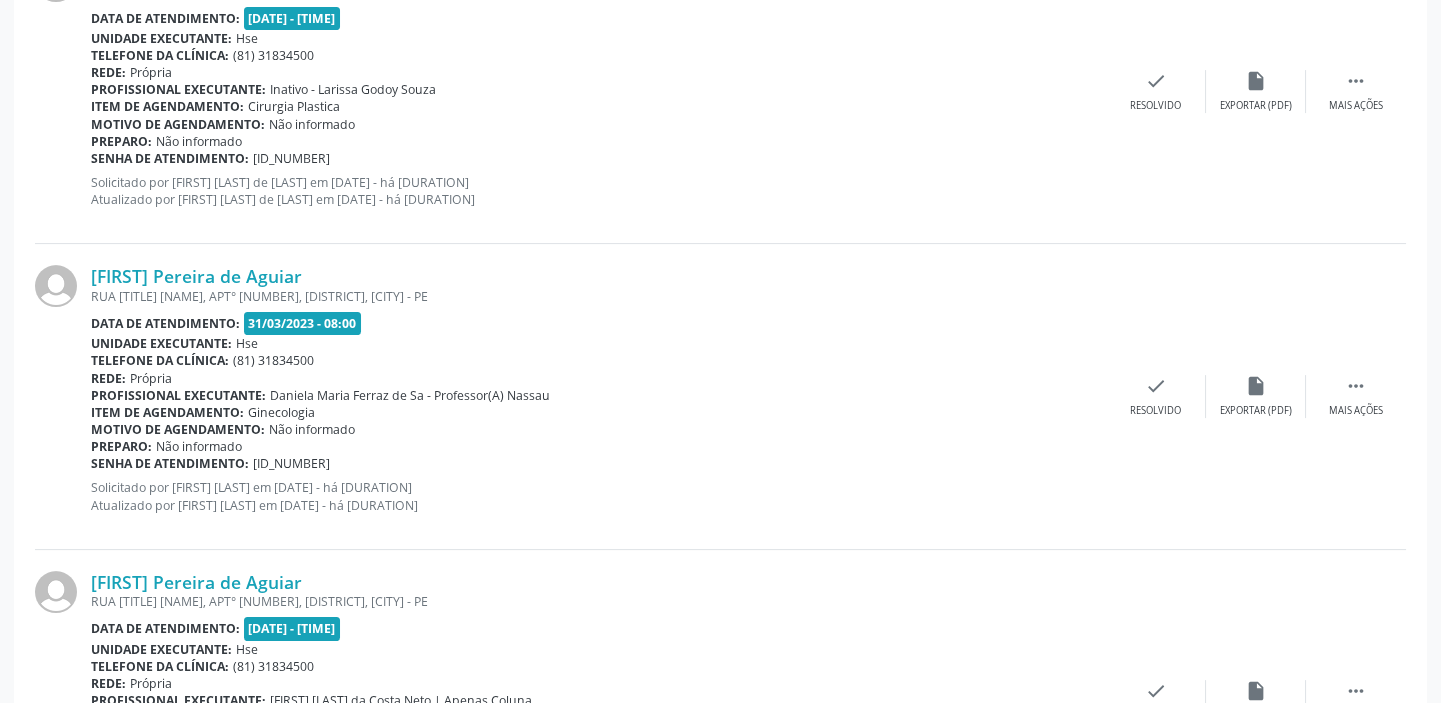 scroll, scrollTop: 1456, scrollLeft: 0, axis: vertical 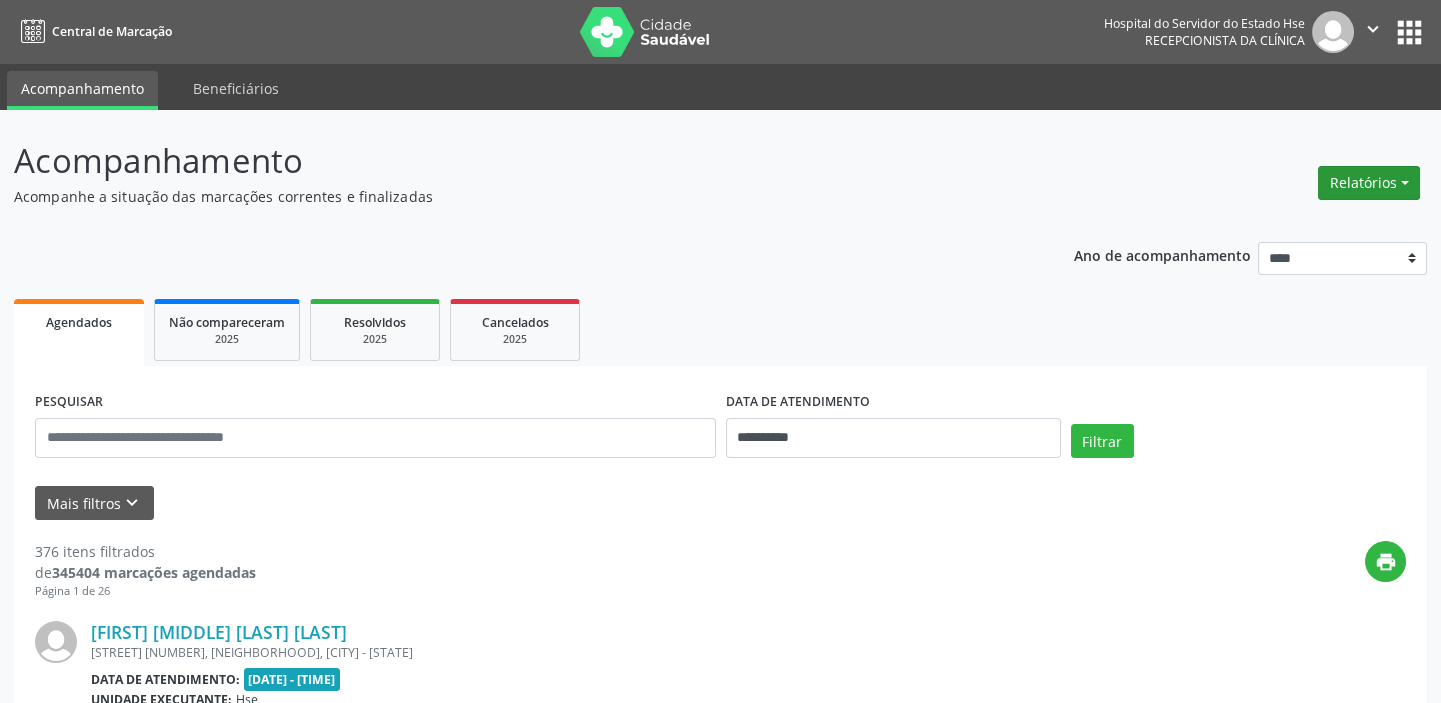 click on "Relatórios" at bounding box center (1369, 183) 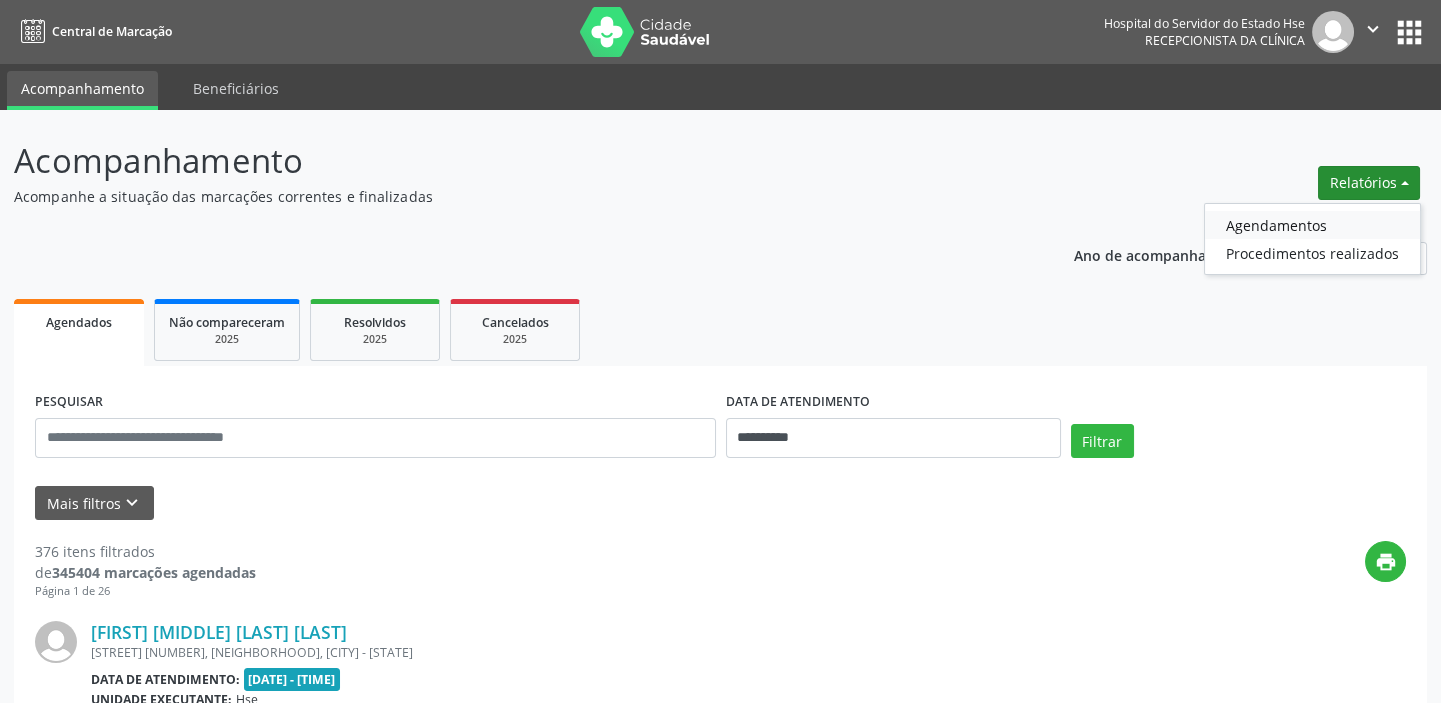 click on "Agendamentos" at bounding box center [1312, 225] 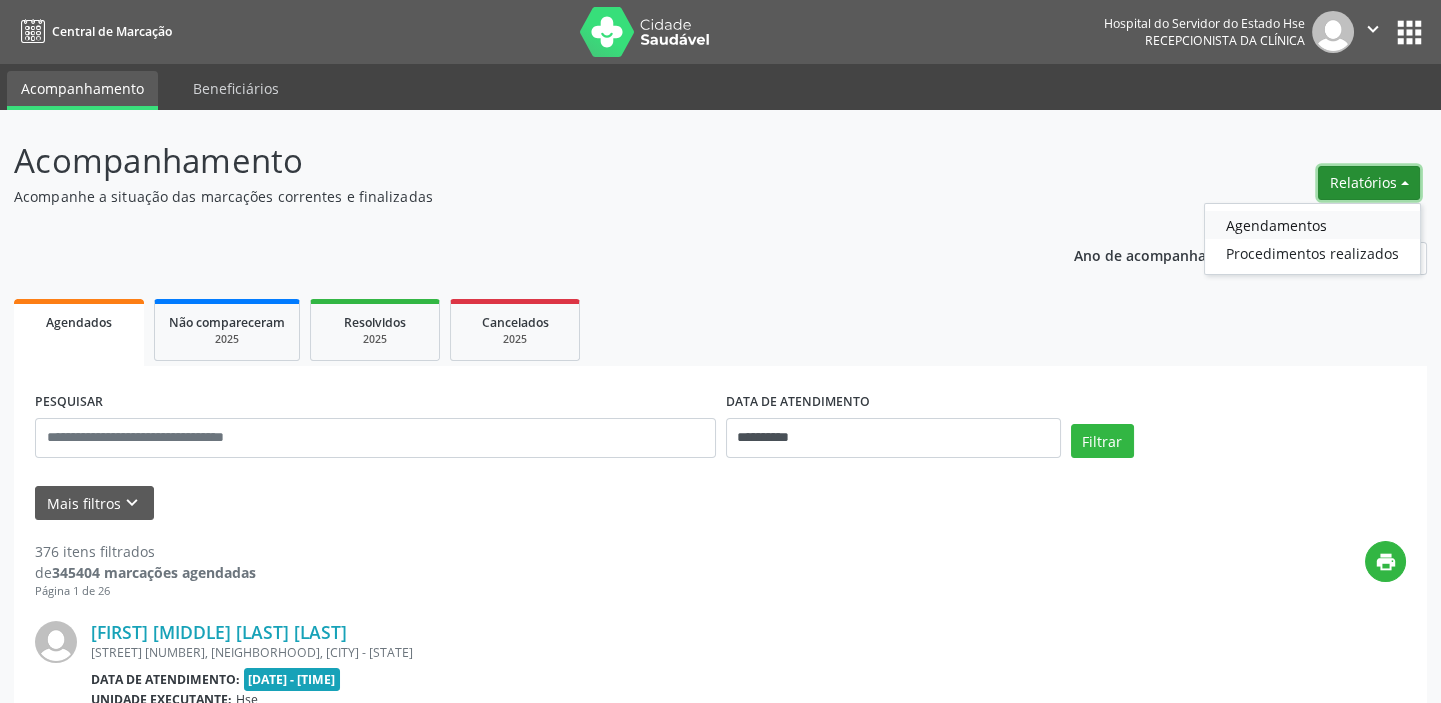 select on "*" 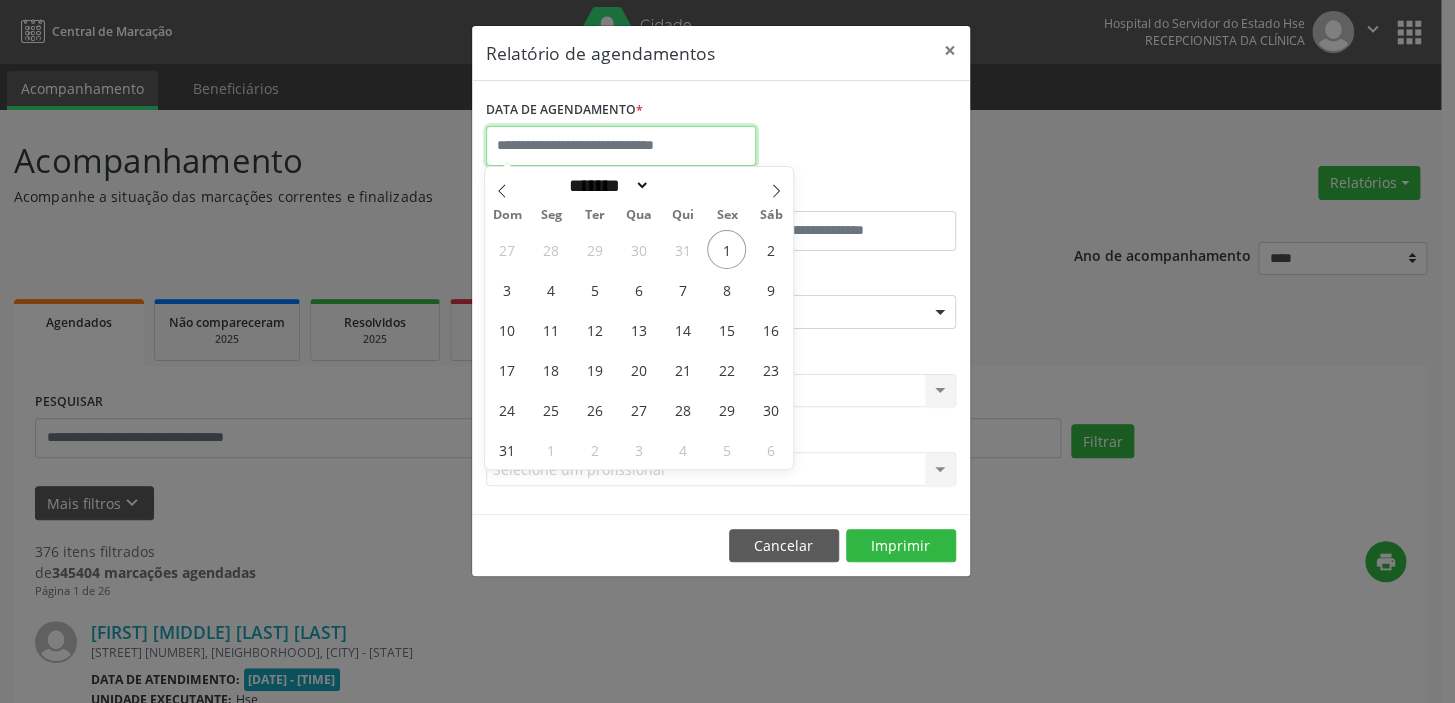 click at bounding box center (621, 146) 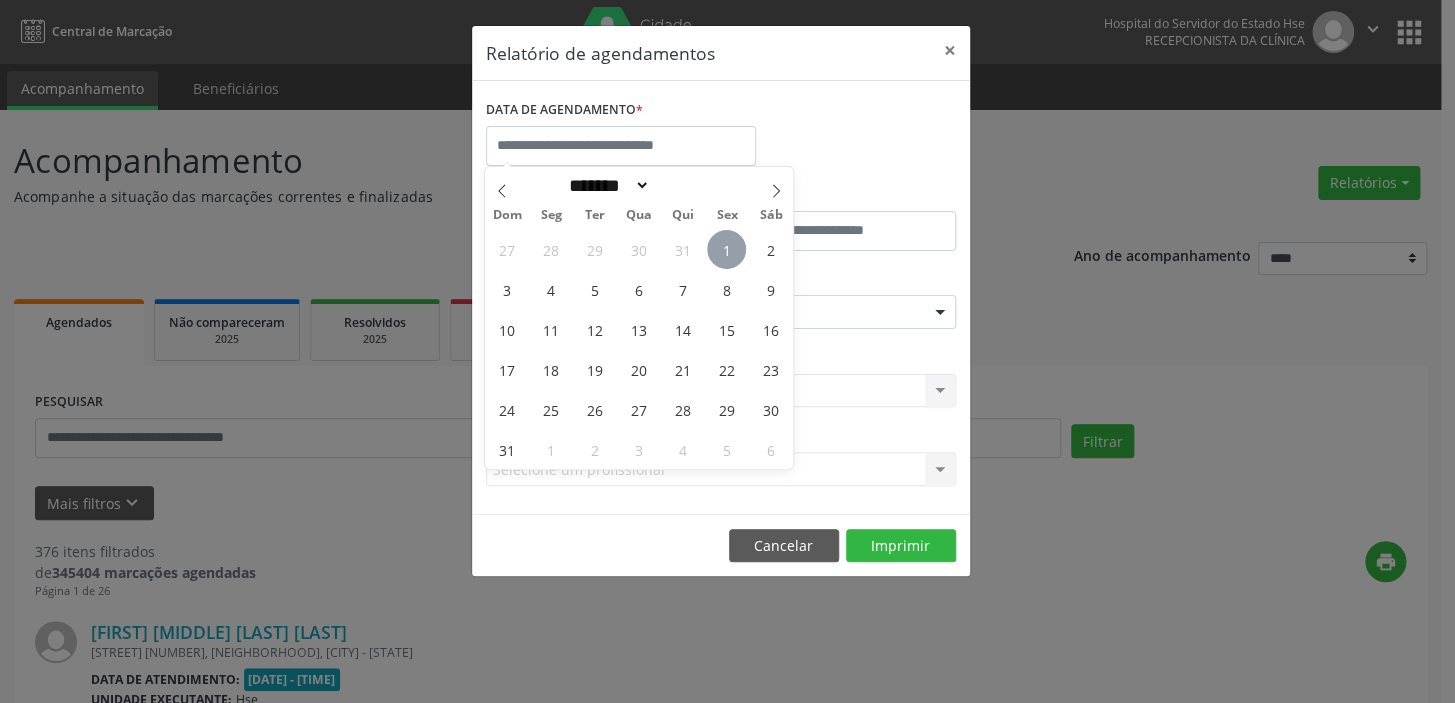 click on "1" at bounding box center [726, 249] 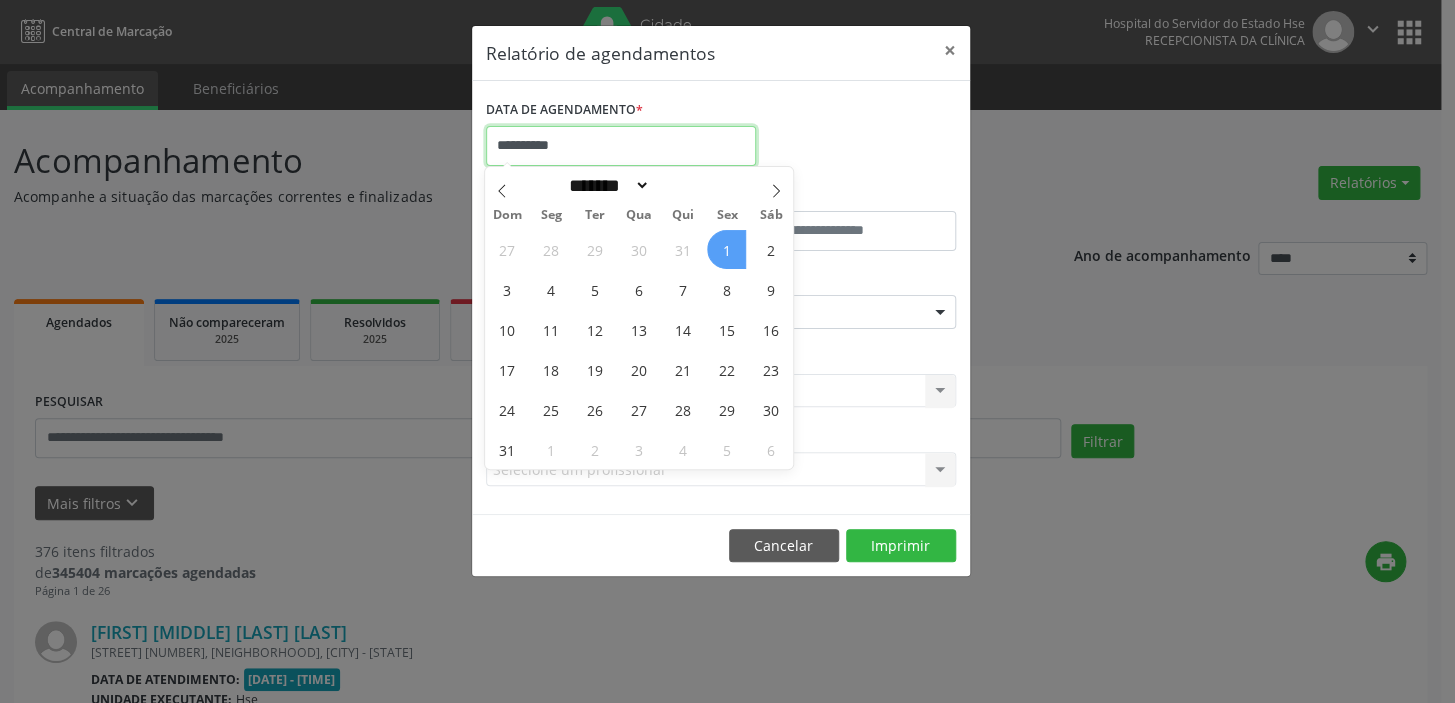 click on "**********" at bounding box center (621, 146) 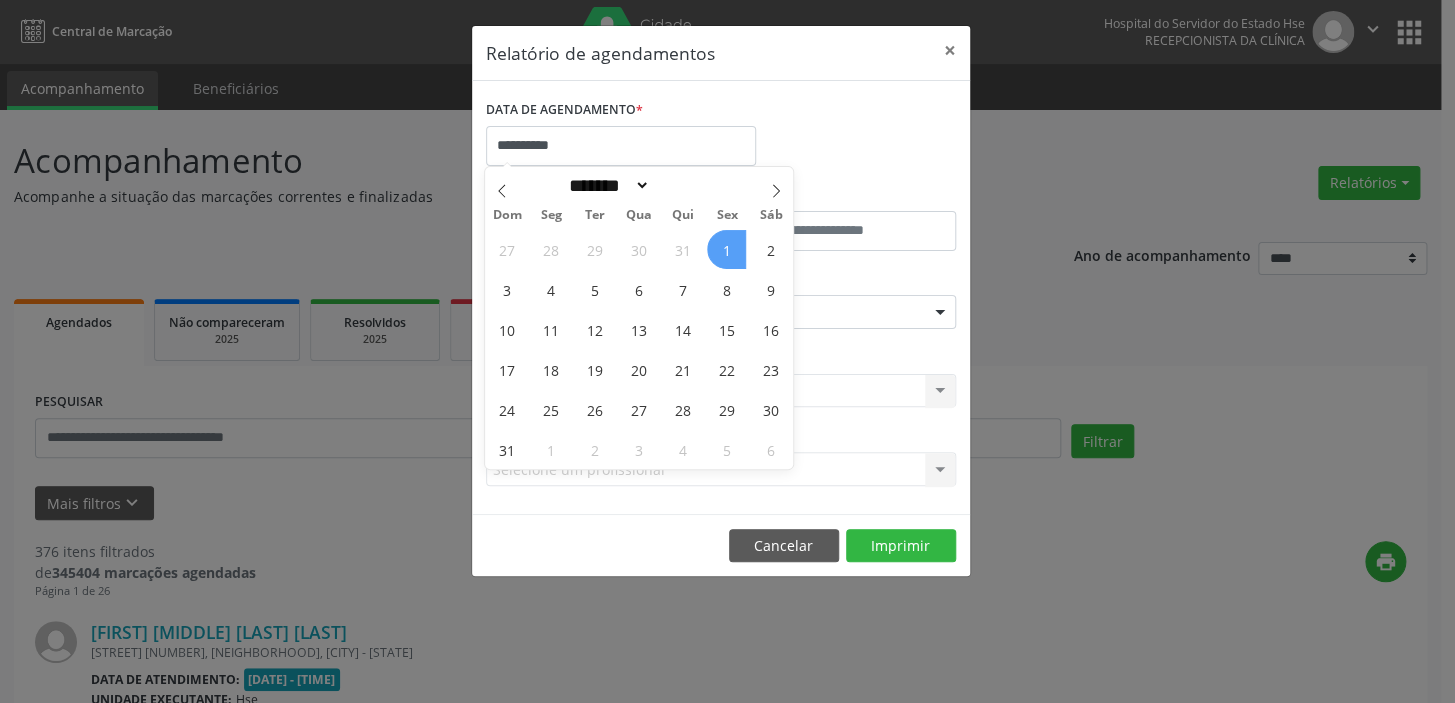 click on "1" at bounding box center (726, 249) 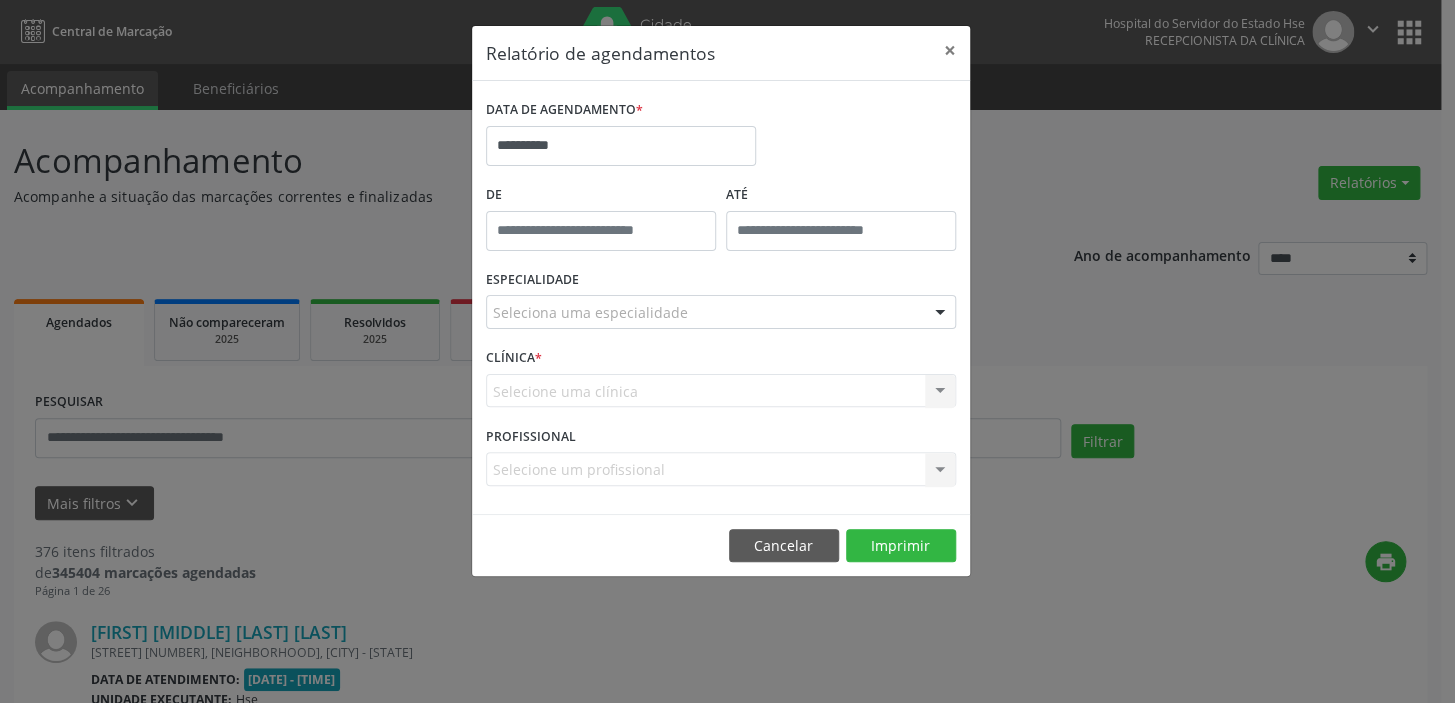 click on "ATÉ" at bounding box center (841, 222) 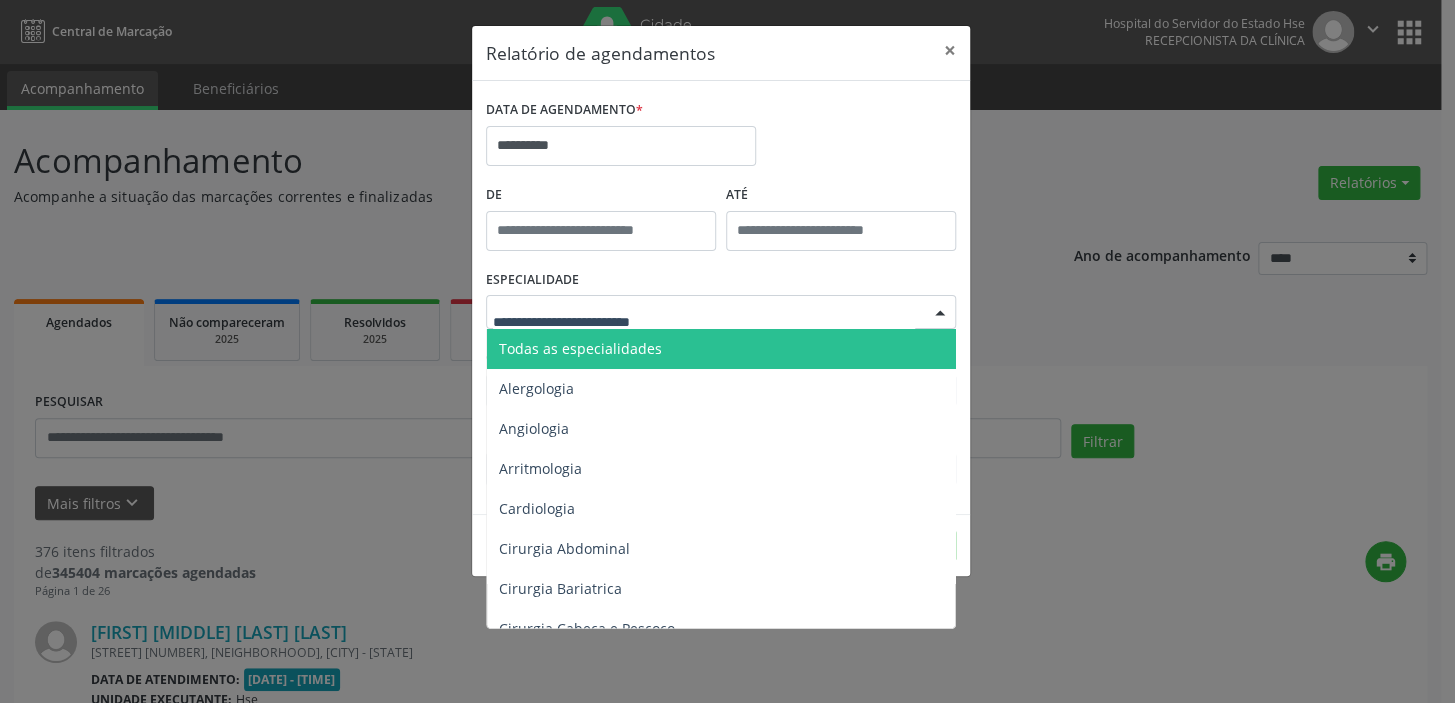 click at bounding box center [940, 313] 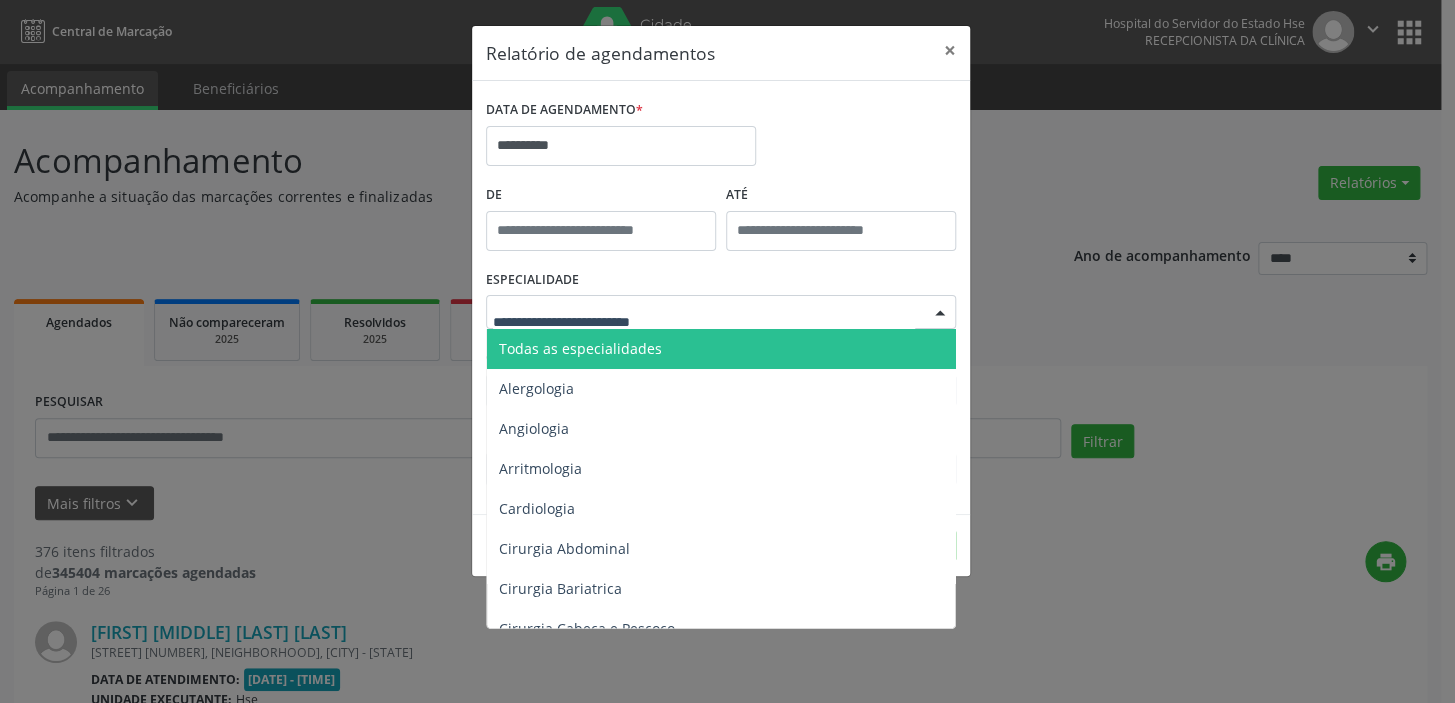 click on "Todas as especialidades" at bounding box center [722, 349] 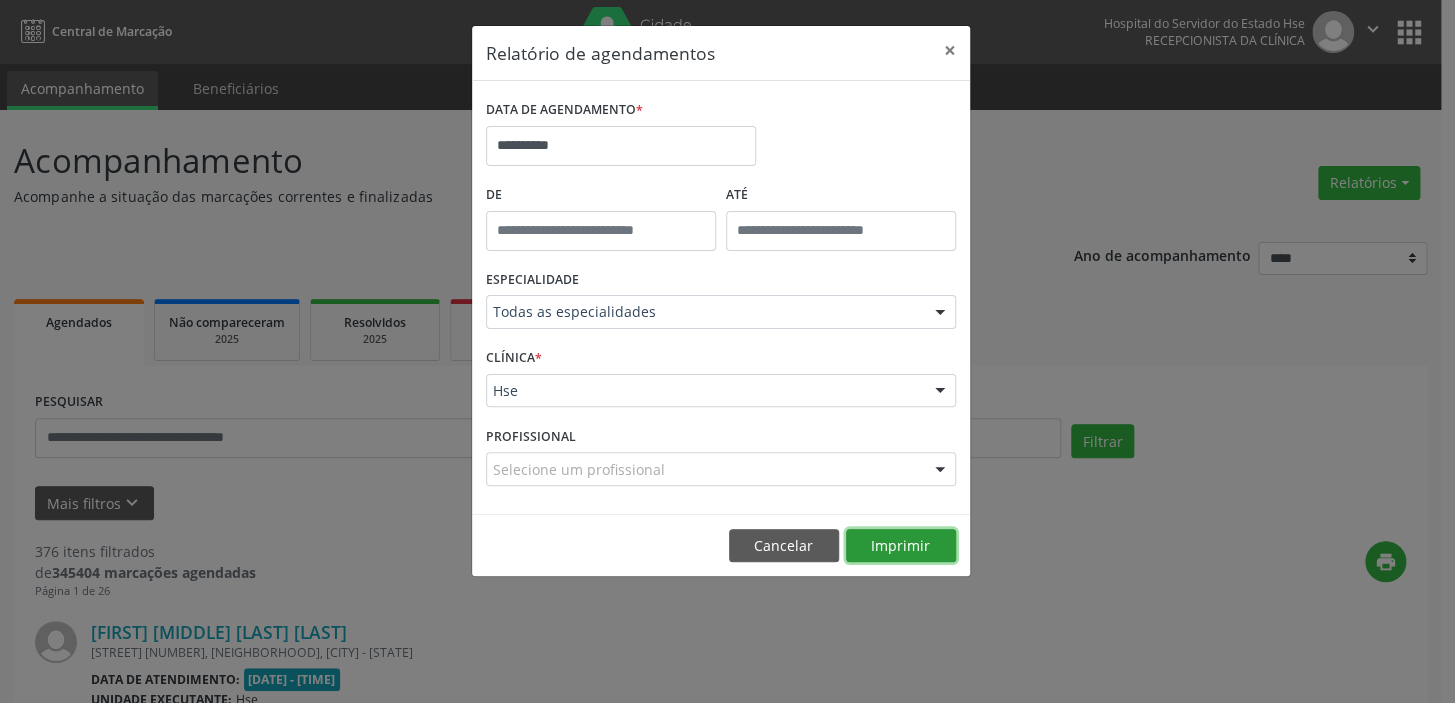 click on "Imprimir" at bounding box center [901, 546] 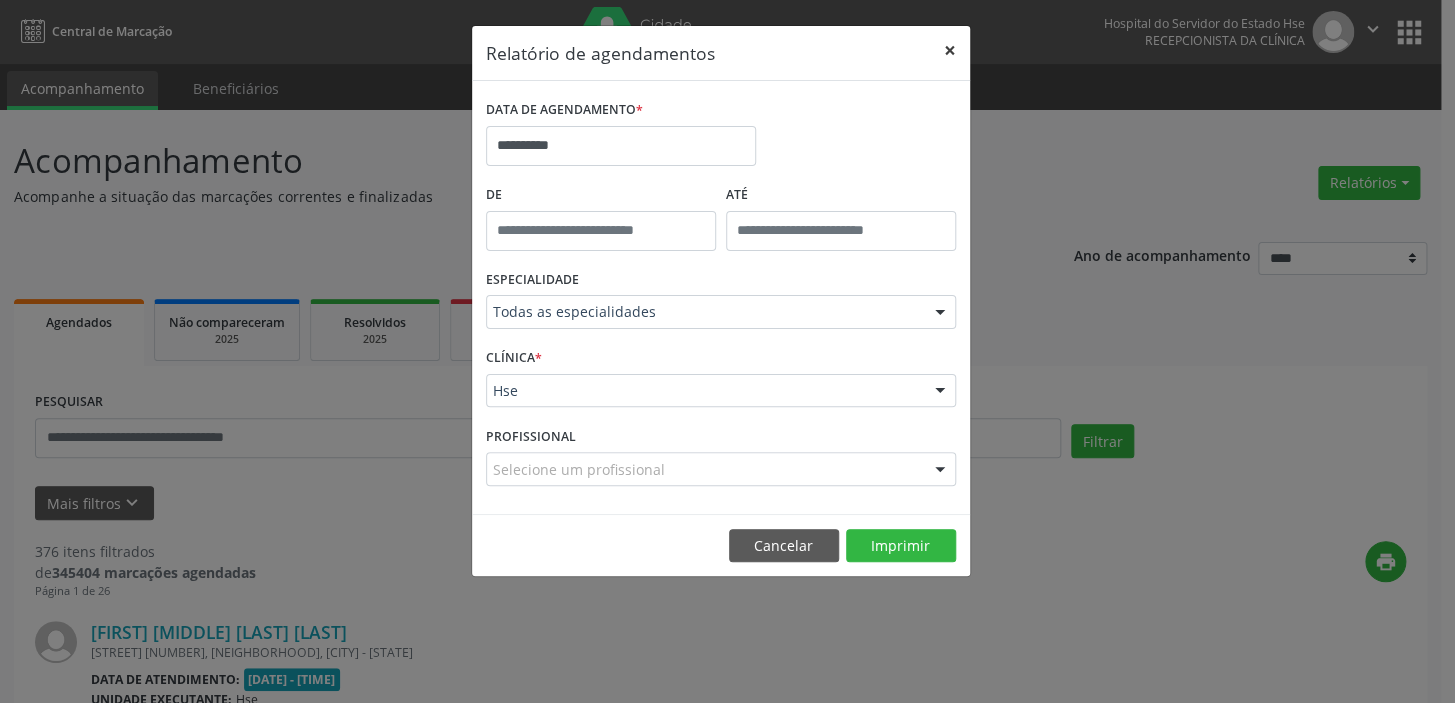 click on "×" at bounding box center [950, 50] 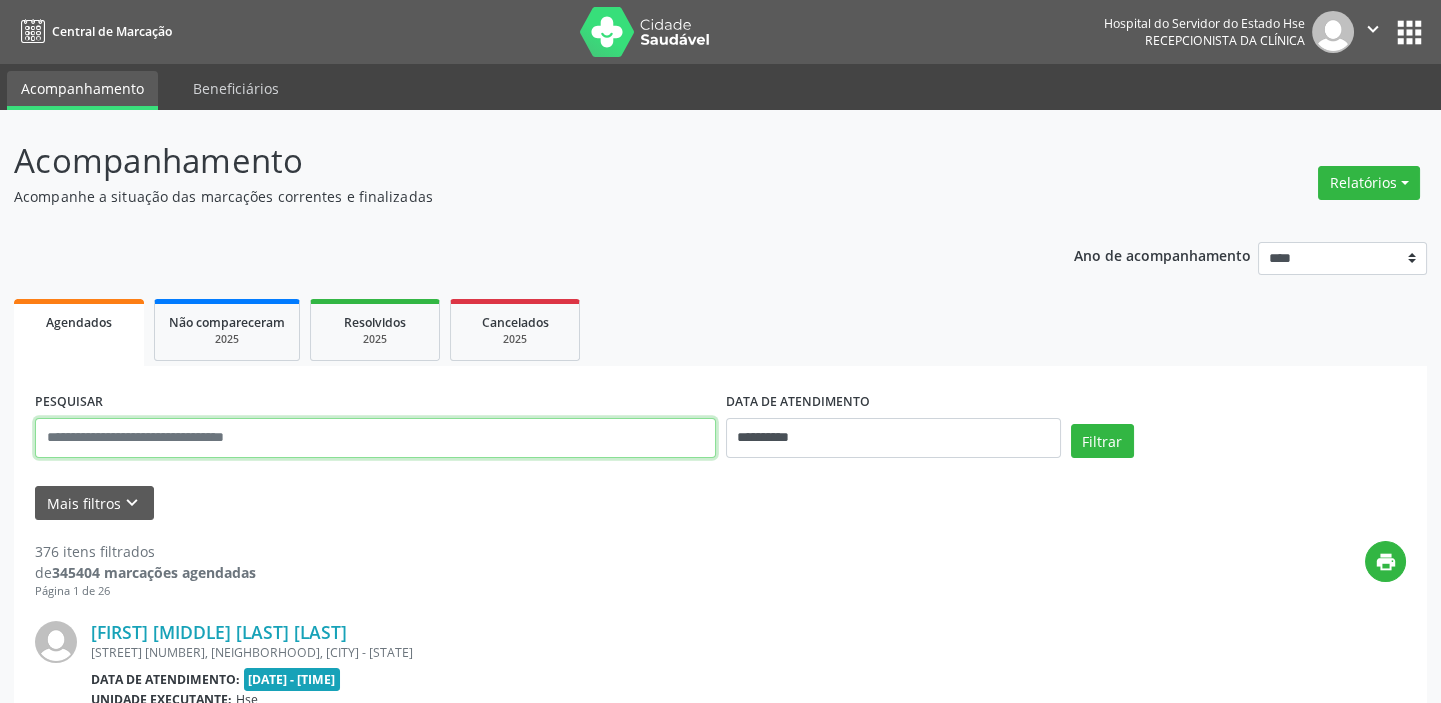 click at bounding box center (375, 438) 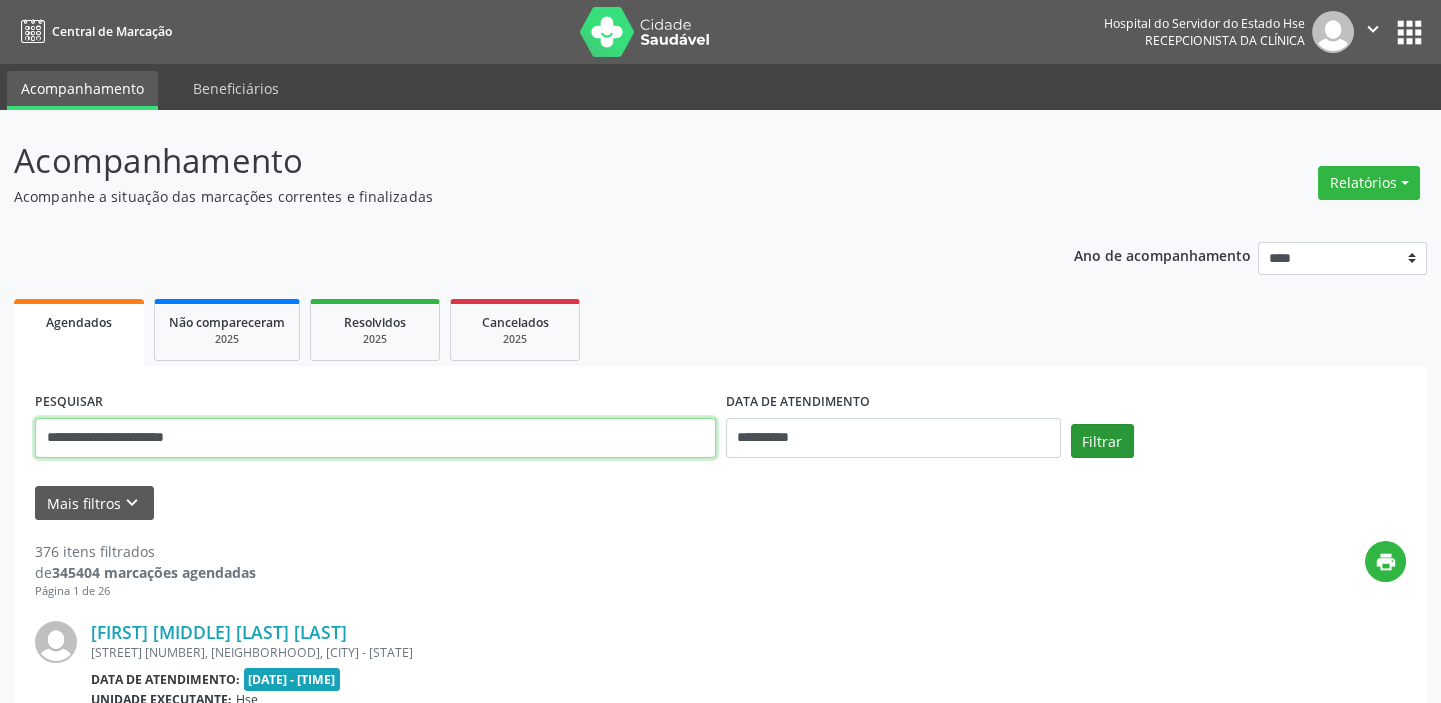 type on "**********" 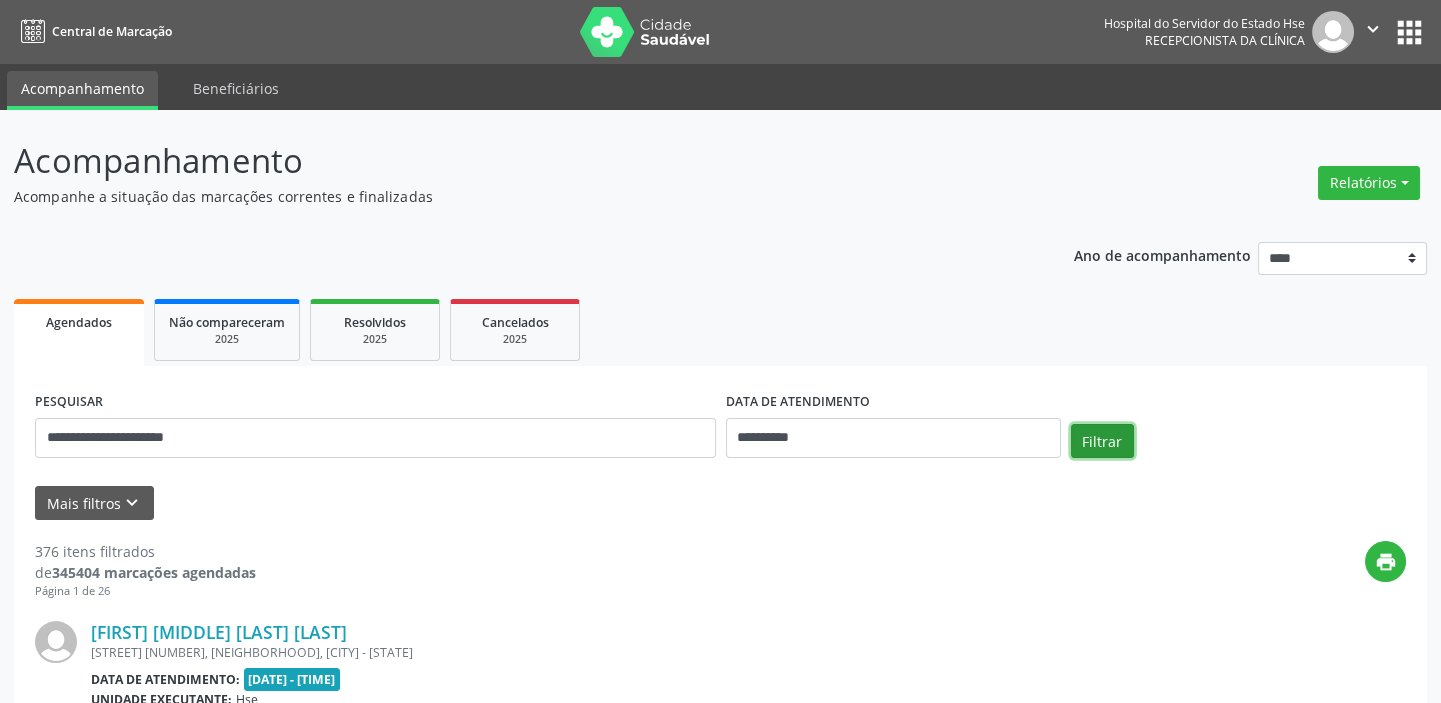 click on "Filtrar" at bounding box center (1102, 441) 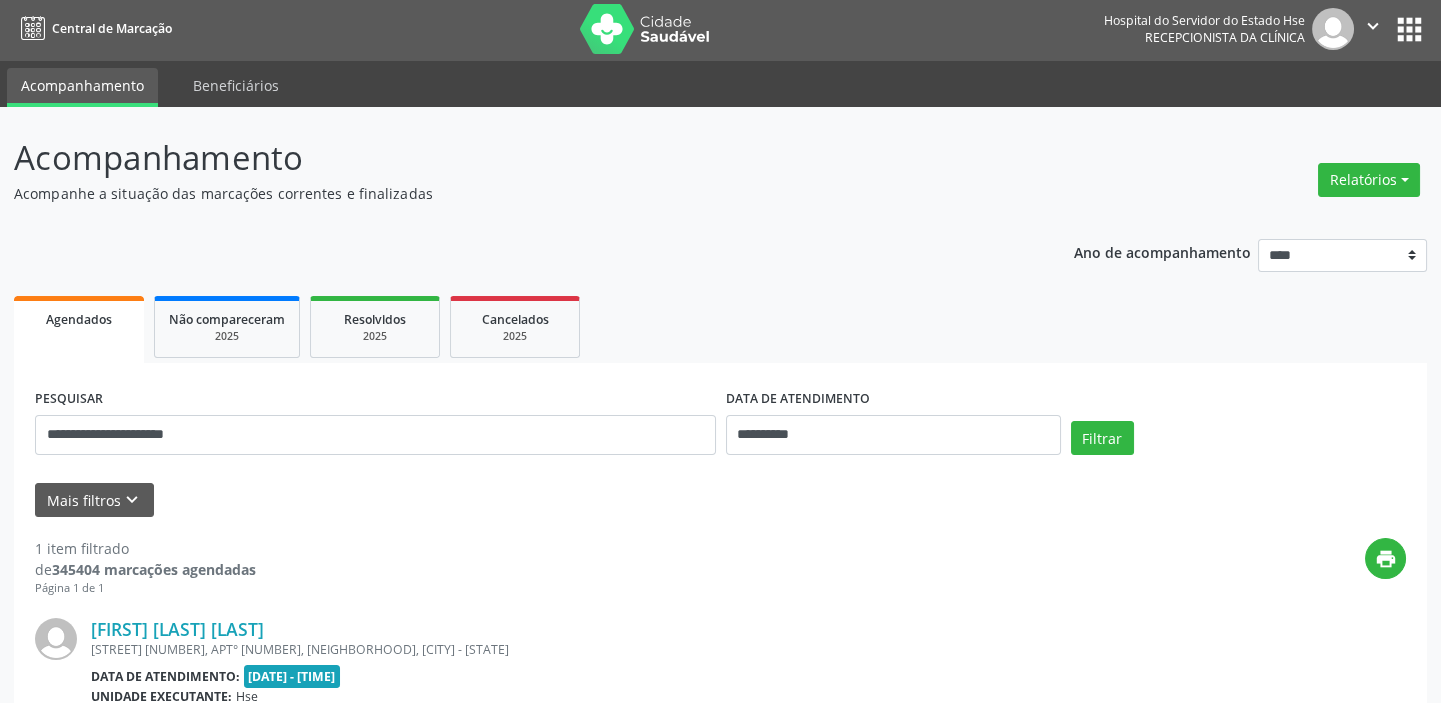 scroll, scrollTop: 0, scrollLeft: 0, axis: both 